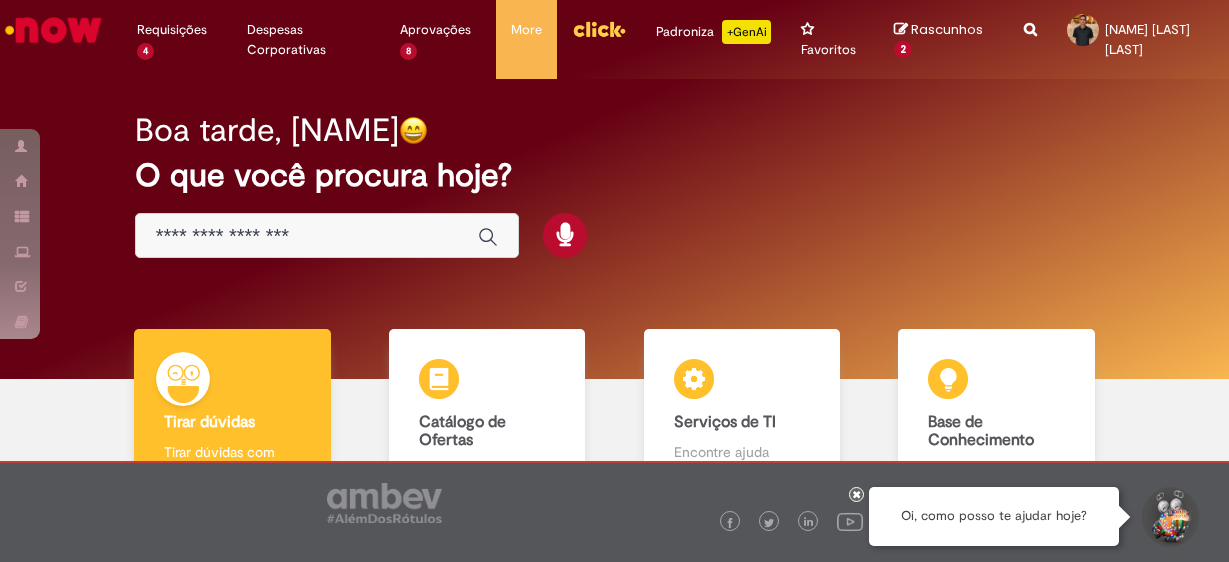 scroll, scrollTop: 0, scrollLeft: 0, axis: both 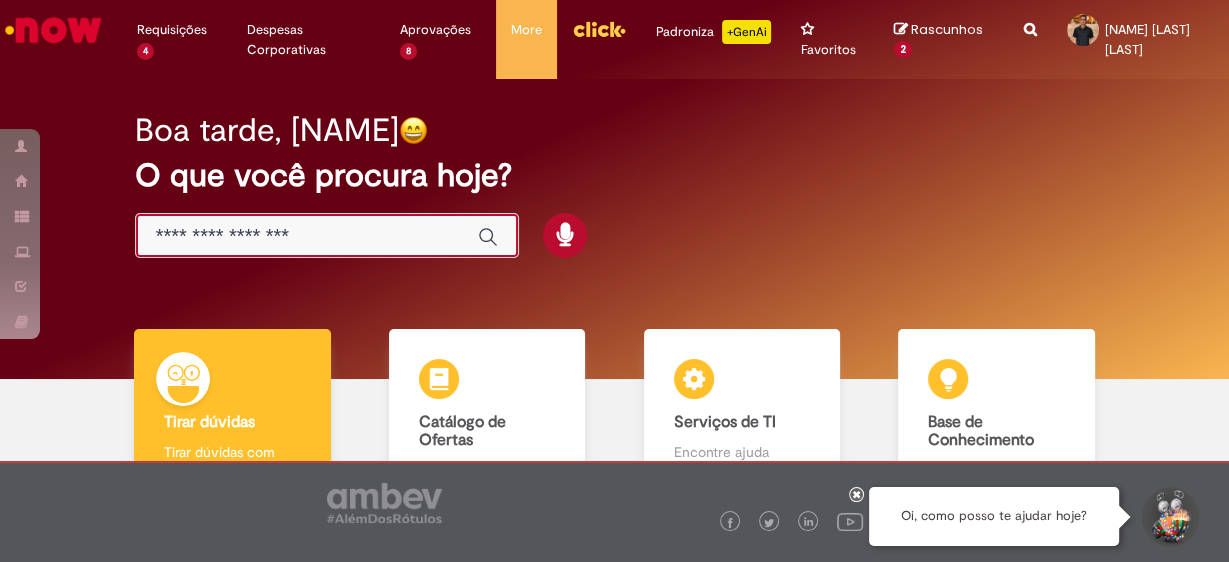 click at bounding box center (307, 236) 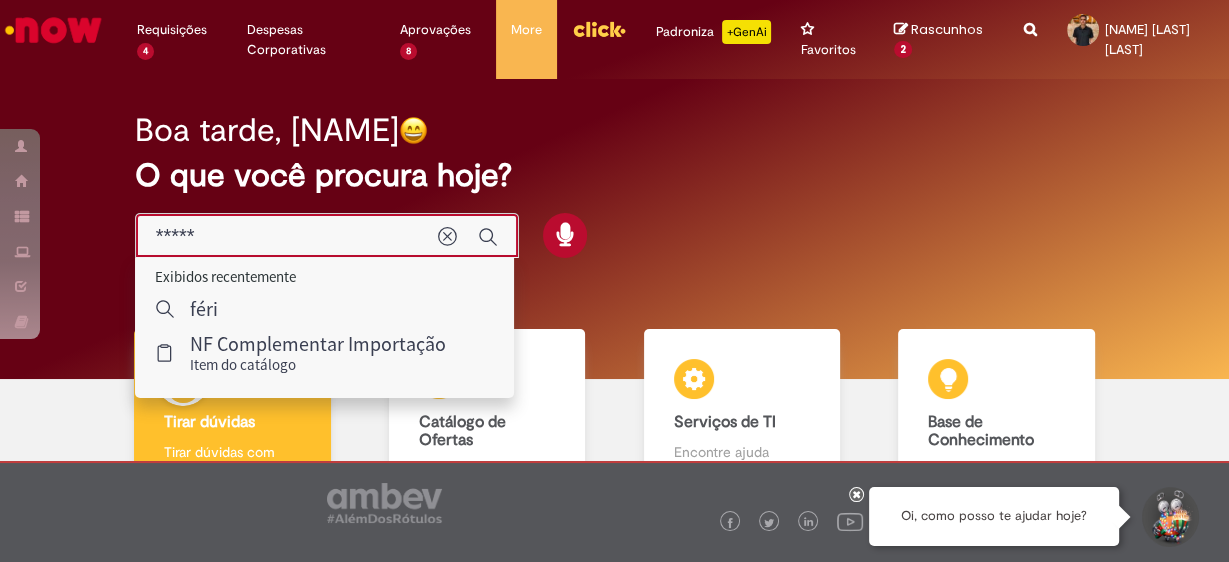 type on "******" 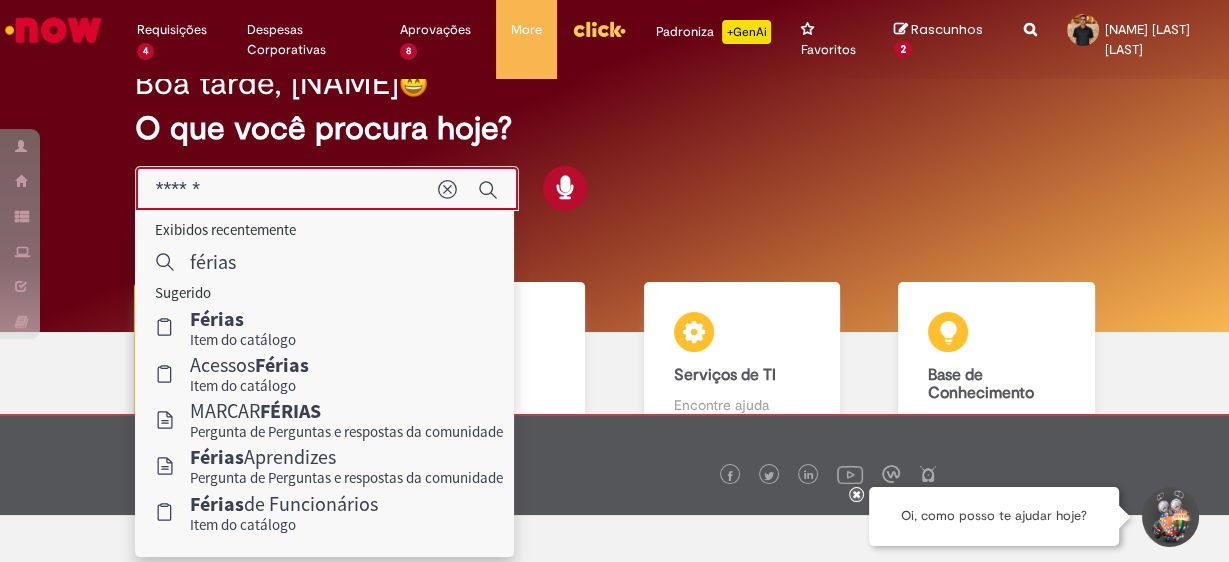 scroll, scrollTop: 0, scrollLeft: 0, axis: both 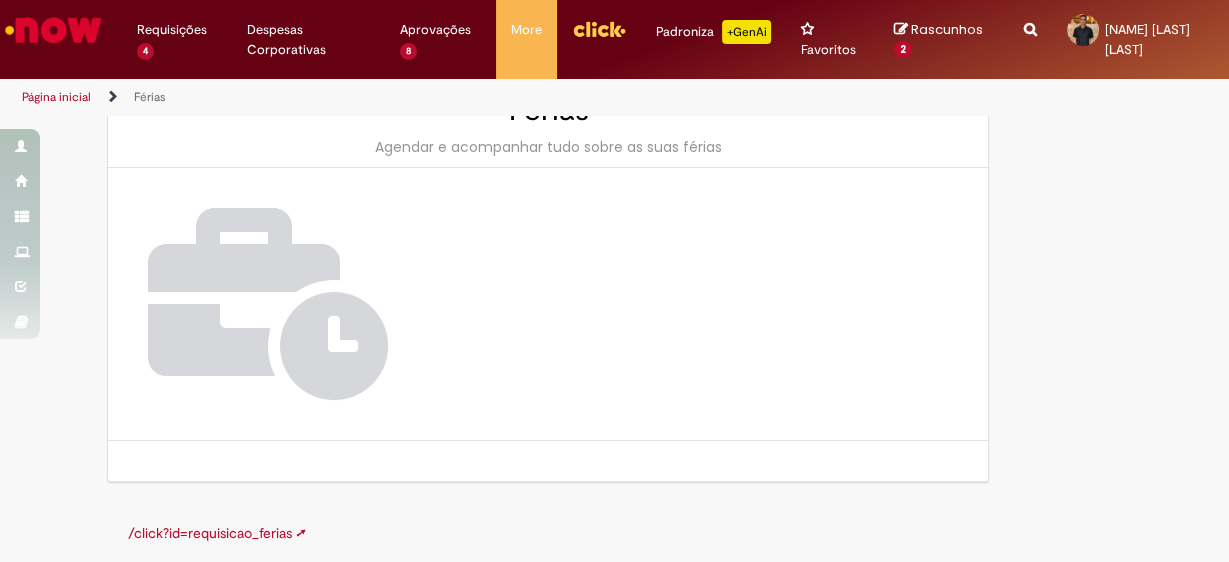 click at bounding box center [53, 30] 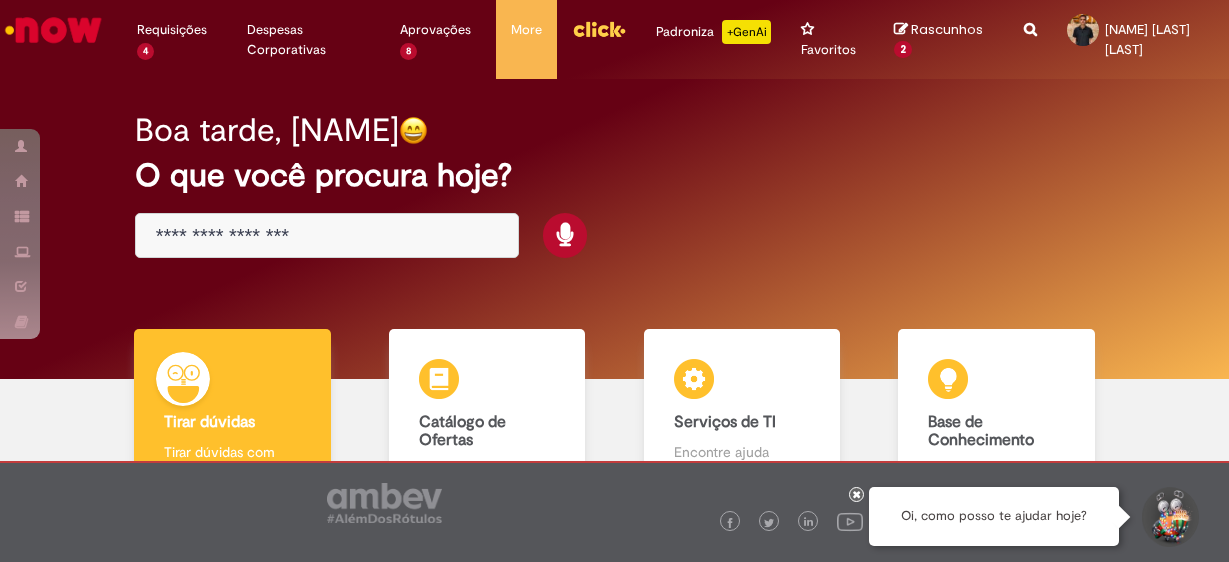 scroll, scrollTop: 0, scrollLeft: 0, axis: both 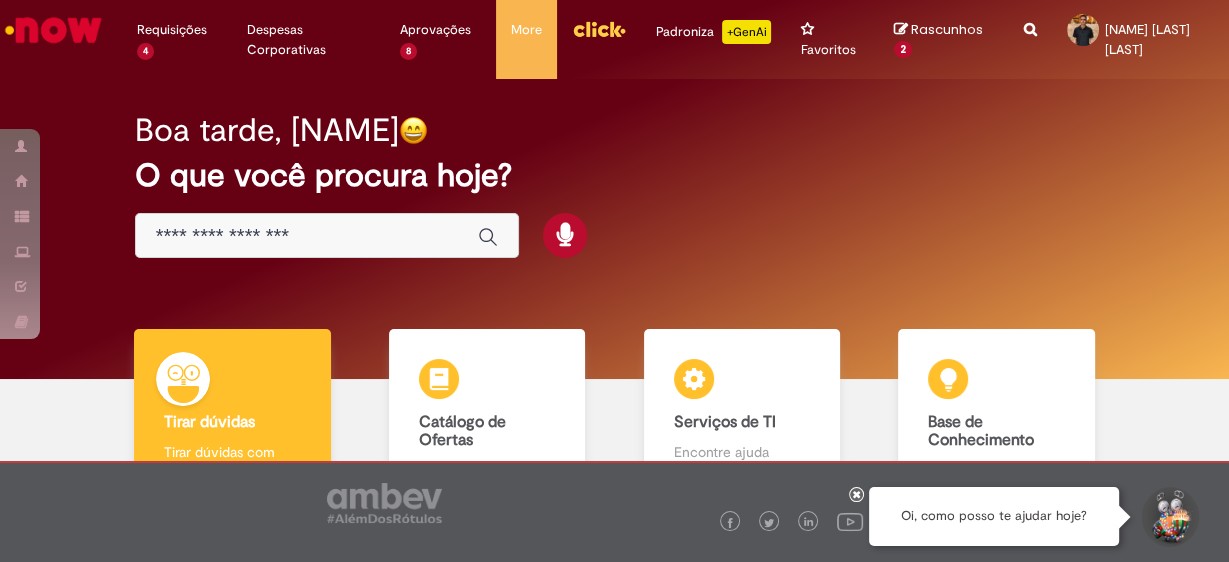 click at bounding box center [599, 29] 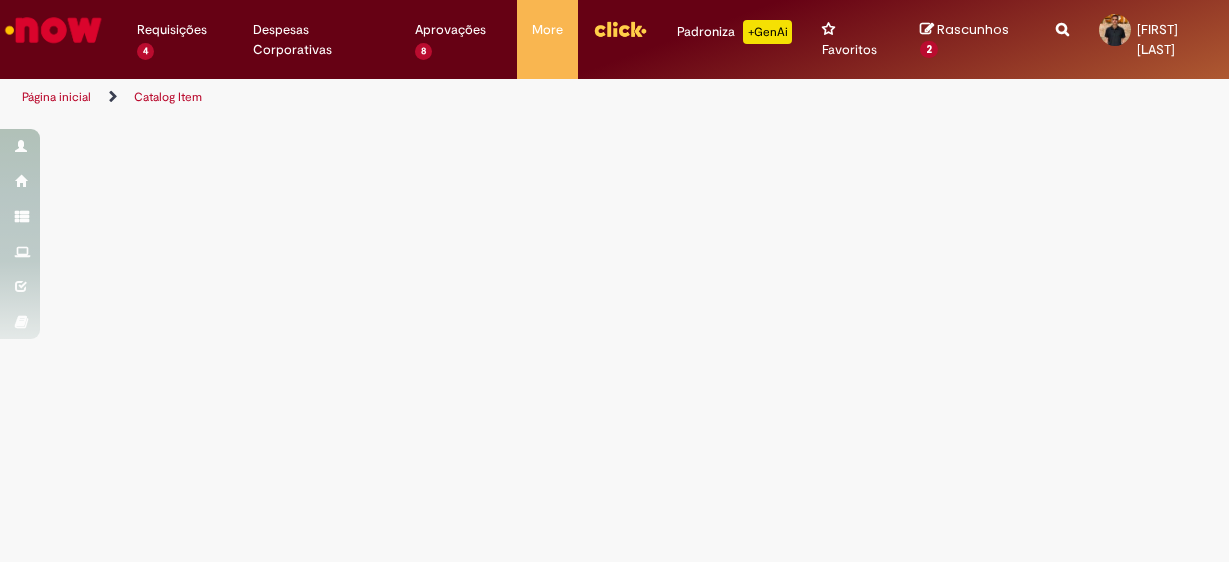 scroll, scrollTop: 0, scrollLeft: 0, axis: both 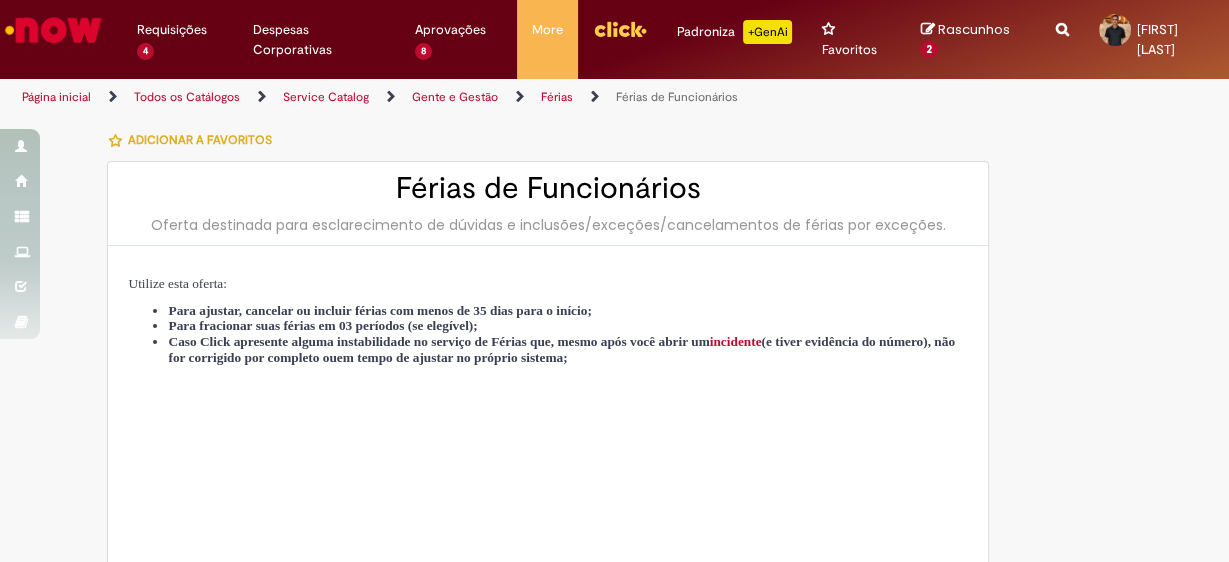 type on "********" 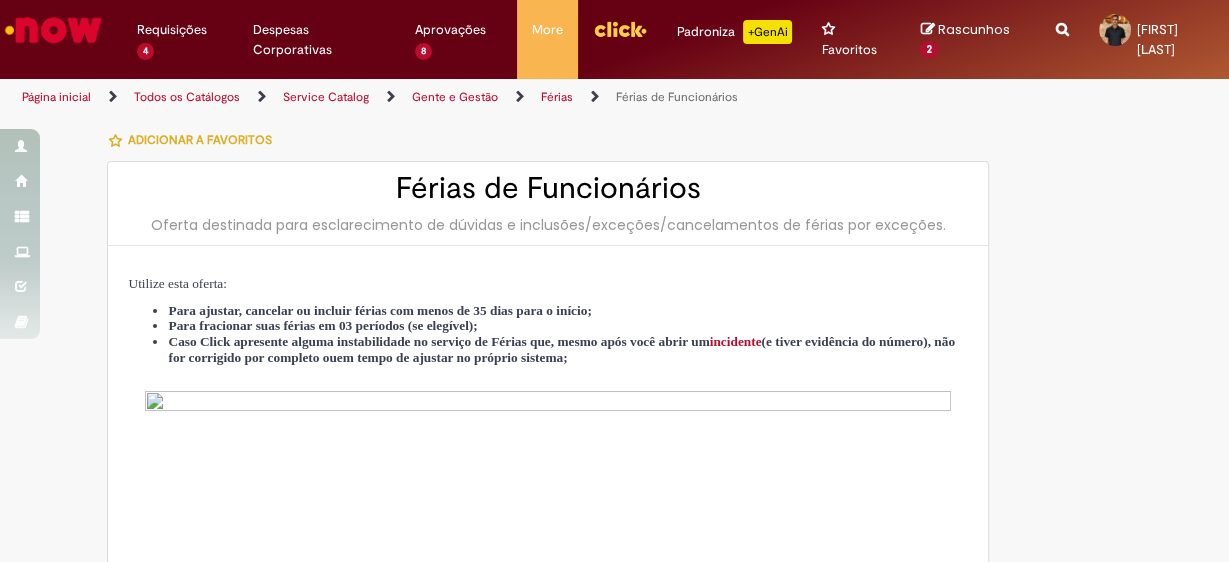 type on "**********" 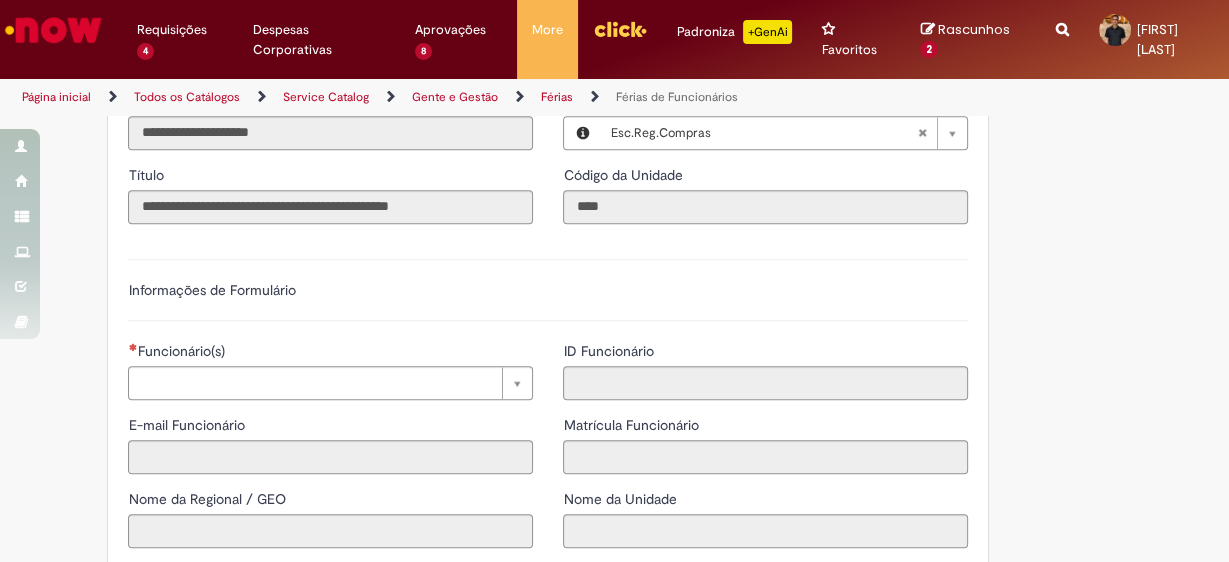 scroll, scrollTop: 1360, scrollLeft: 0, axis: vertical 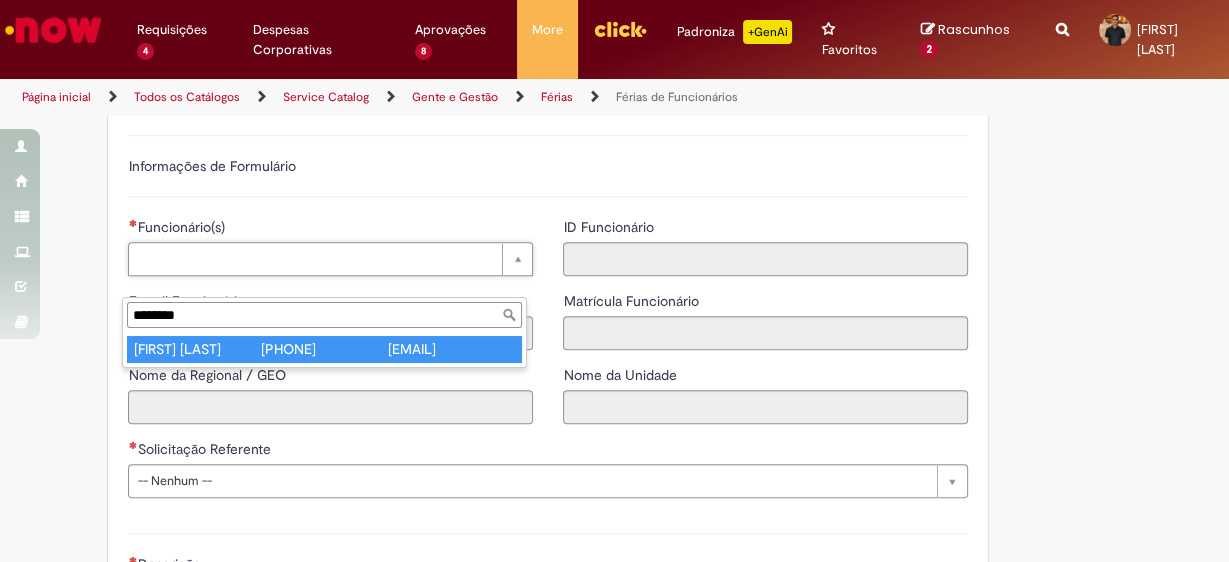type on "********" 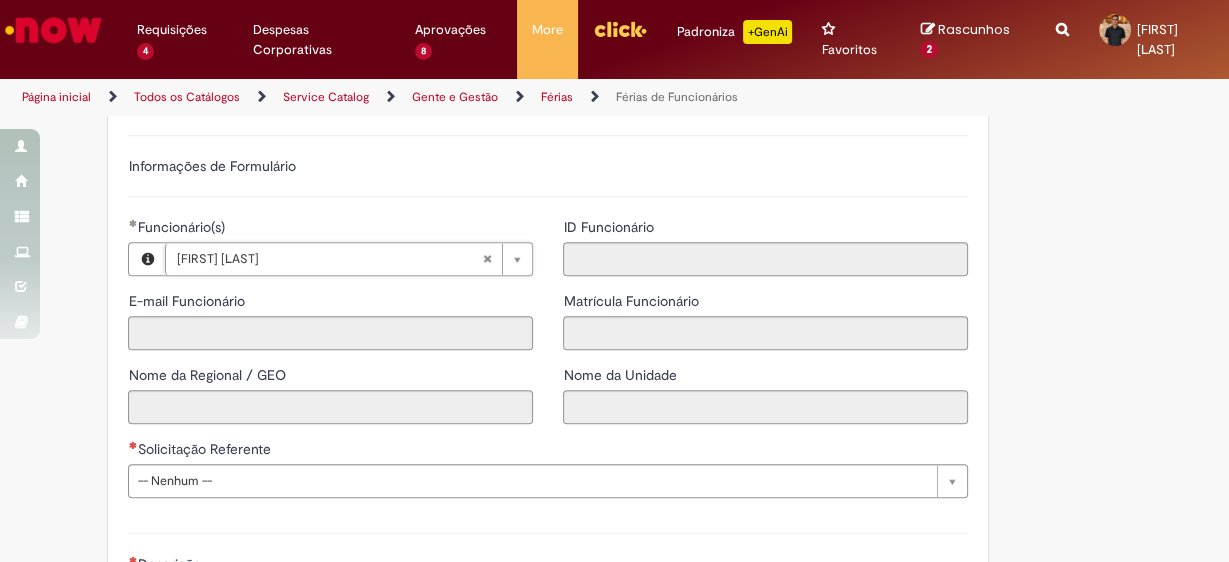 type on "**********" 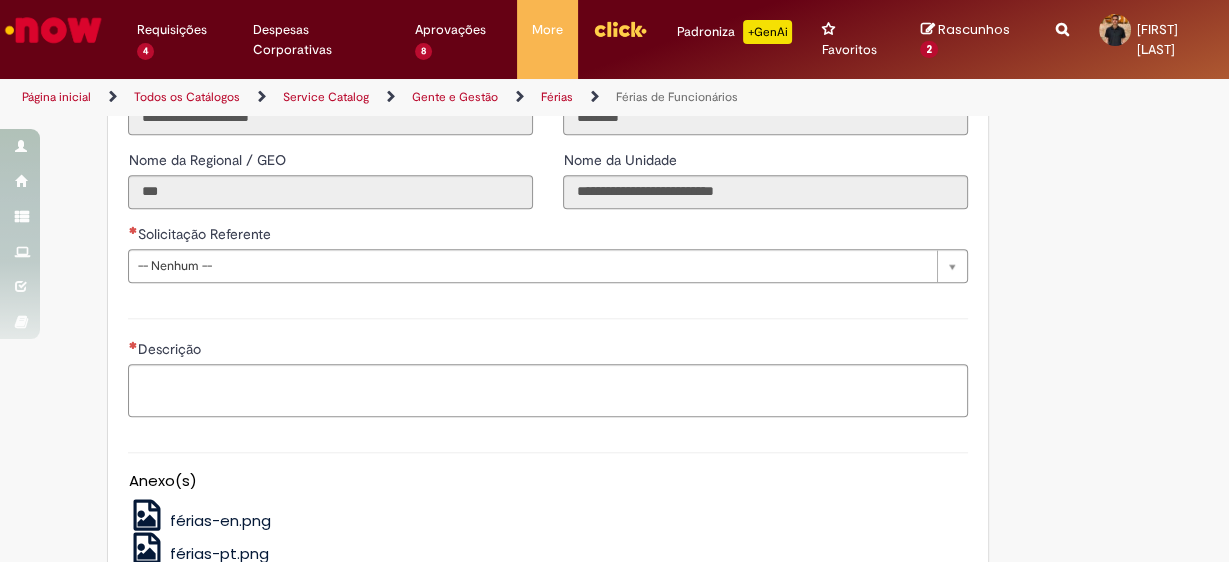 scroll, scrollTop: 1600, scrollLeft: 0, axis: vertical 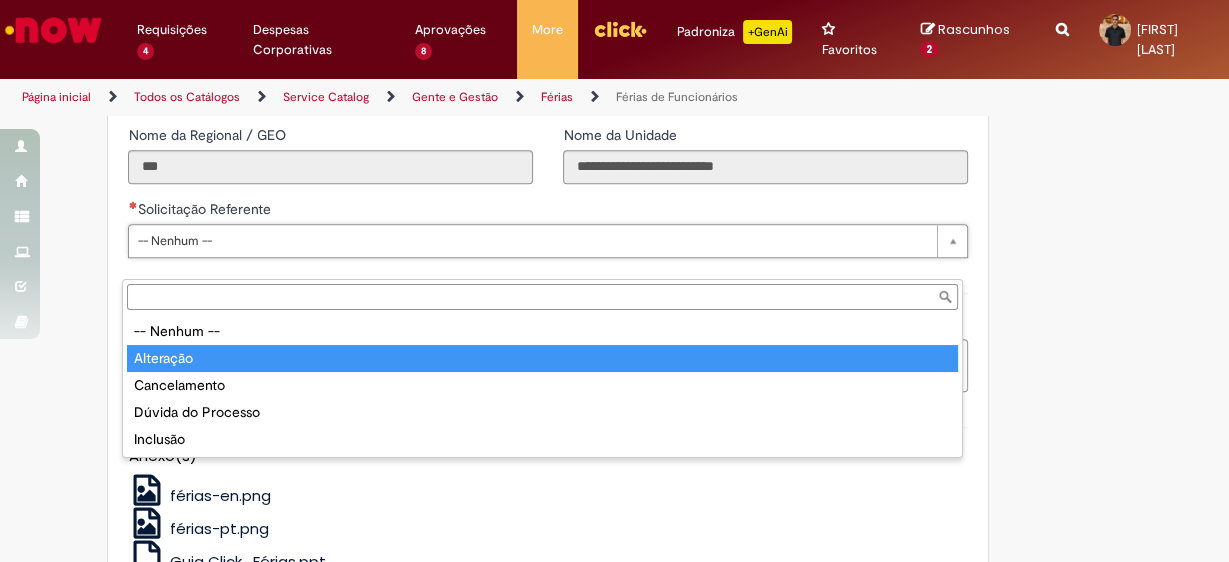 type on "*********" 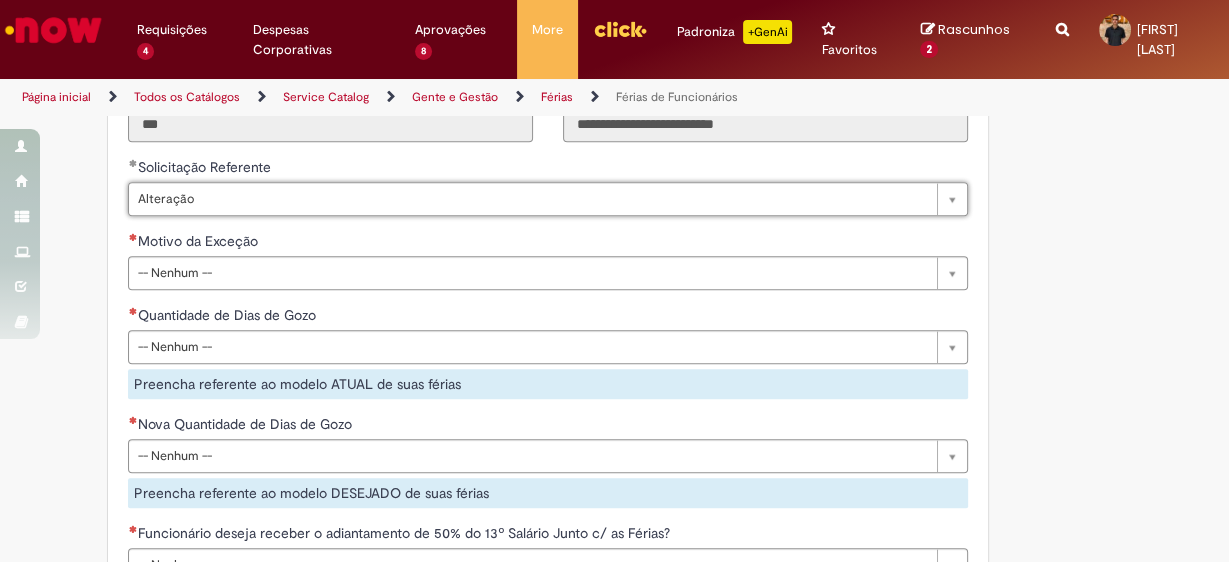 scroll, scrollTop: 1680, scrollLeft: 0, axis: vertical 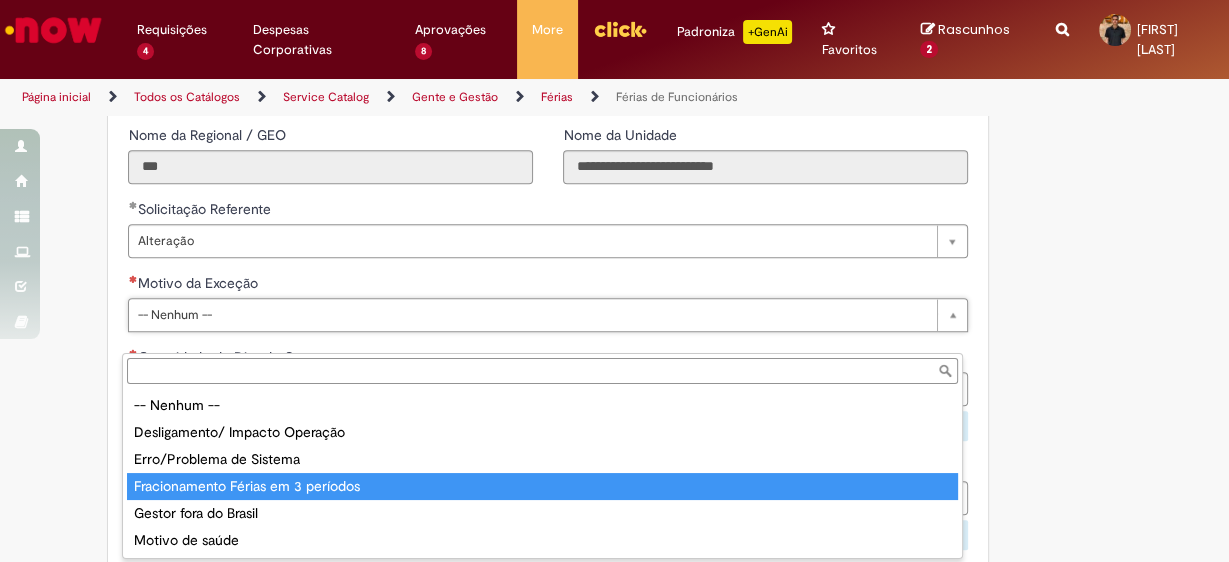 drag, startPoint x: 271, startPoint y: 484, endPoint x: 288, endPoint y: 471, distance: 21.400934 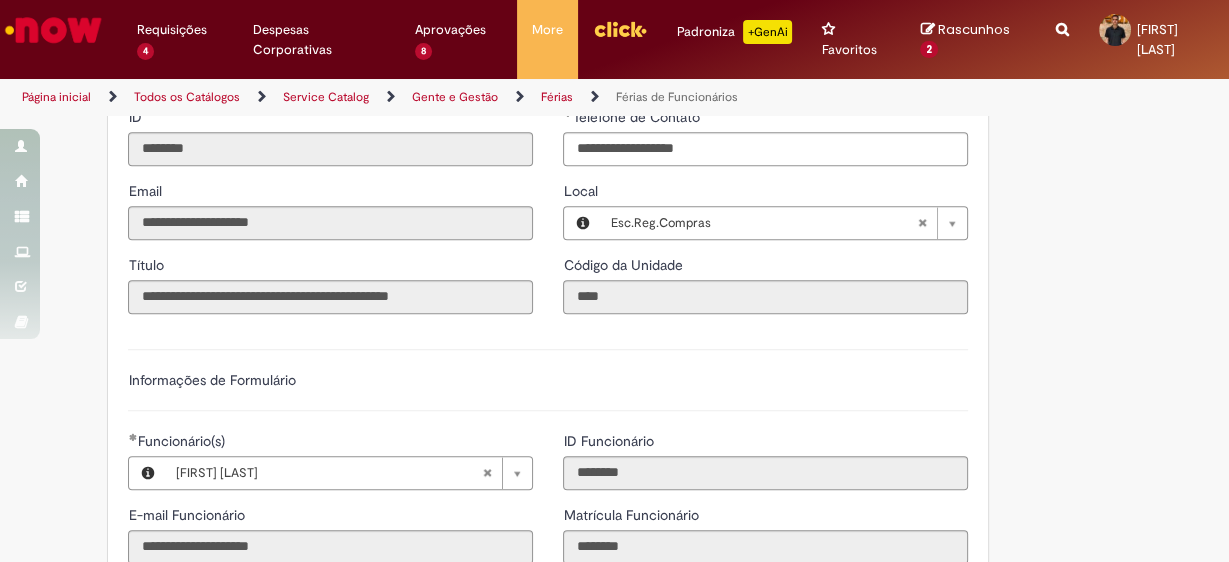 scroll, scrollTop: 1054, scrollLeft: 0, axis: vertical 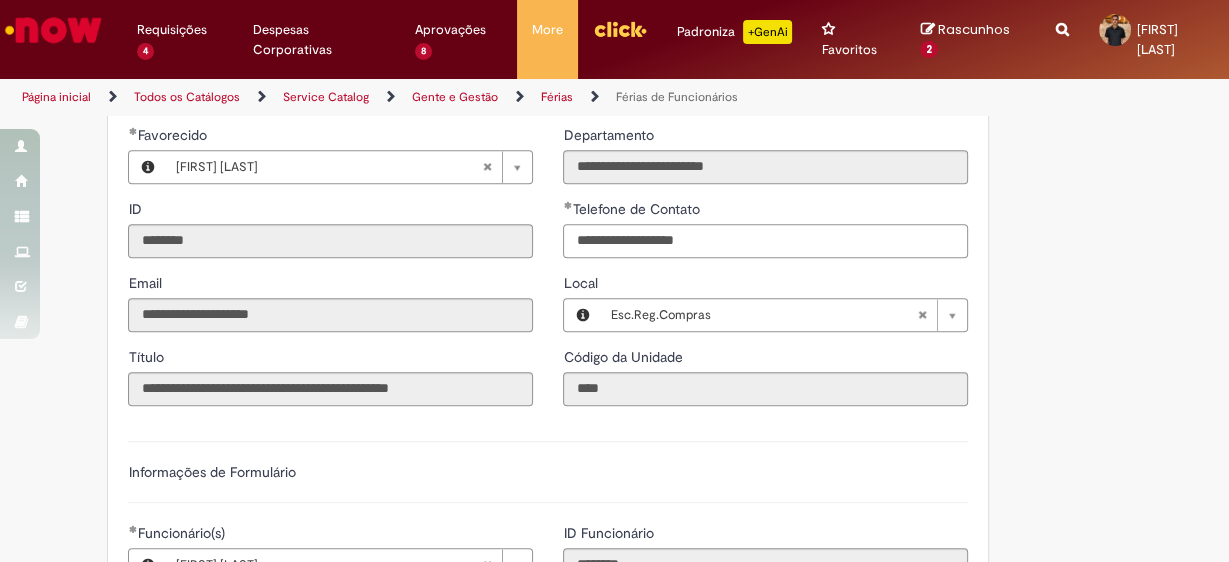 drag, startPoint x: 773, startPoint y: 263, endPoint x: 630, endPoint y: 277, distance: 143.68369 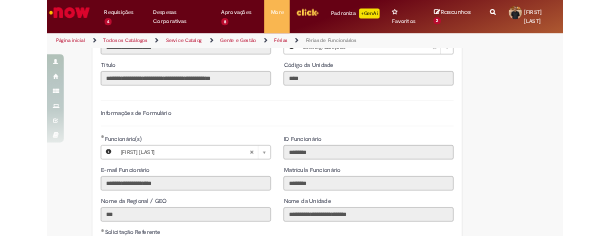 scroll, scrollTop: 1294, scrollLeft: 0, axis: vertical 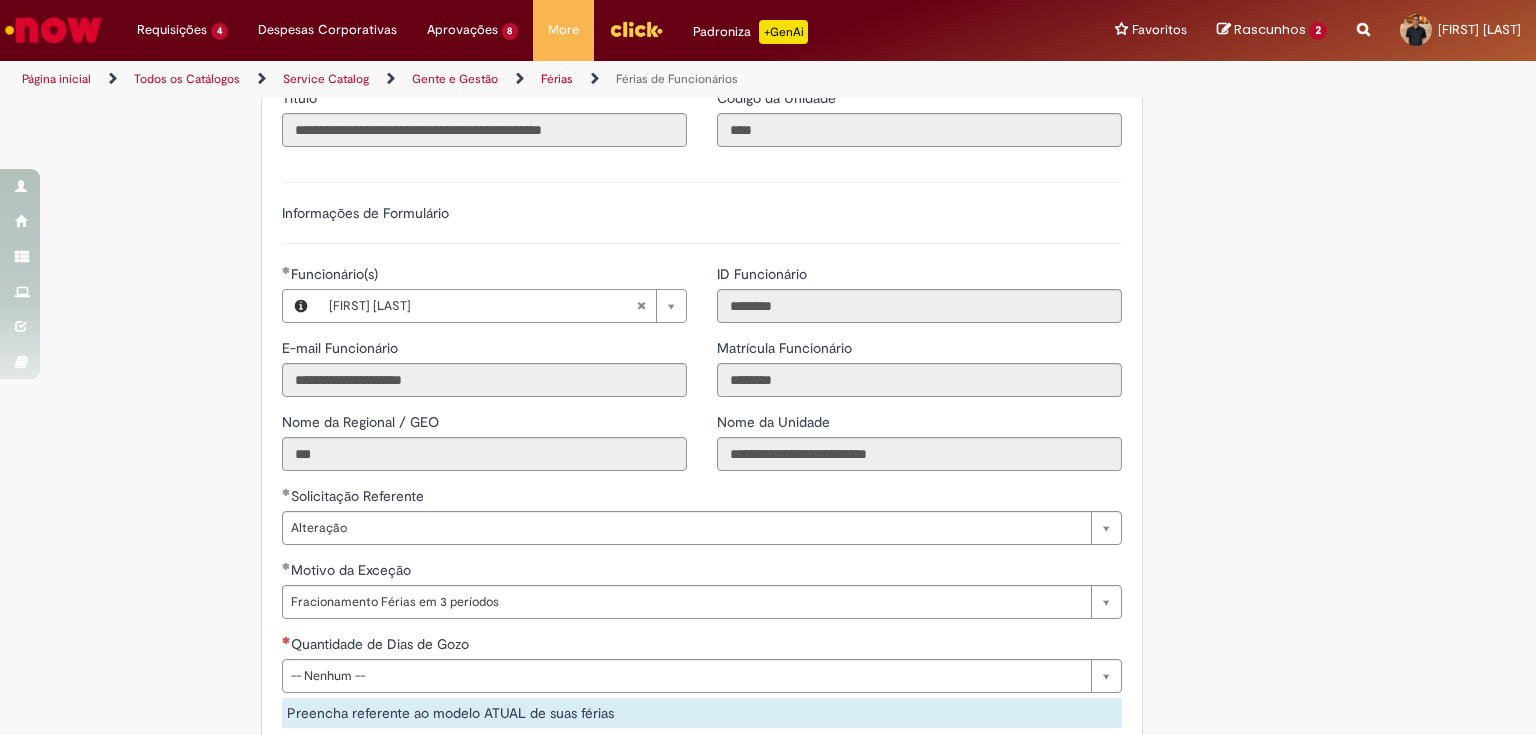 click on "Adicionar a Favoritos
Férias de Funcionários
Oferta destinada para esclarecimento de dúvidas e inclusões/exceções/cancelamentos de férias por exceções.
Utilize esta oferta:
Para ajustar, cancelar ou incluir férias com menos de 35 dias para o início;
Para fracionar suas férias em 03 períodos (se elegível);
Caso Click apresente alguma instabilidade no serviço de Férias que, mesmo após você abrir um  incidente  (e tiver evidência do número), não for corrigido por completo ou  em tempo de ajustar no próprio sistema;
> Para incluir, alterar ou cancelar Férias dentro do prazo de 35 dias de antecedência, é só acessar  Portal Click  > Você > Férias; > Para acessar a Diretriz de Férias, basta  clicar aqui
> Ficou com dúvidas sobre Férias via Termo? É só acessar a   FAQ – Fluxo de alteração de férias por exceção no Click Dúvidas Trabalhistas ." at bounding box center [768, 463] 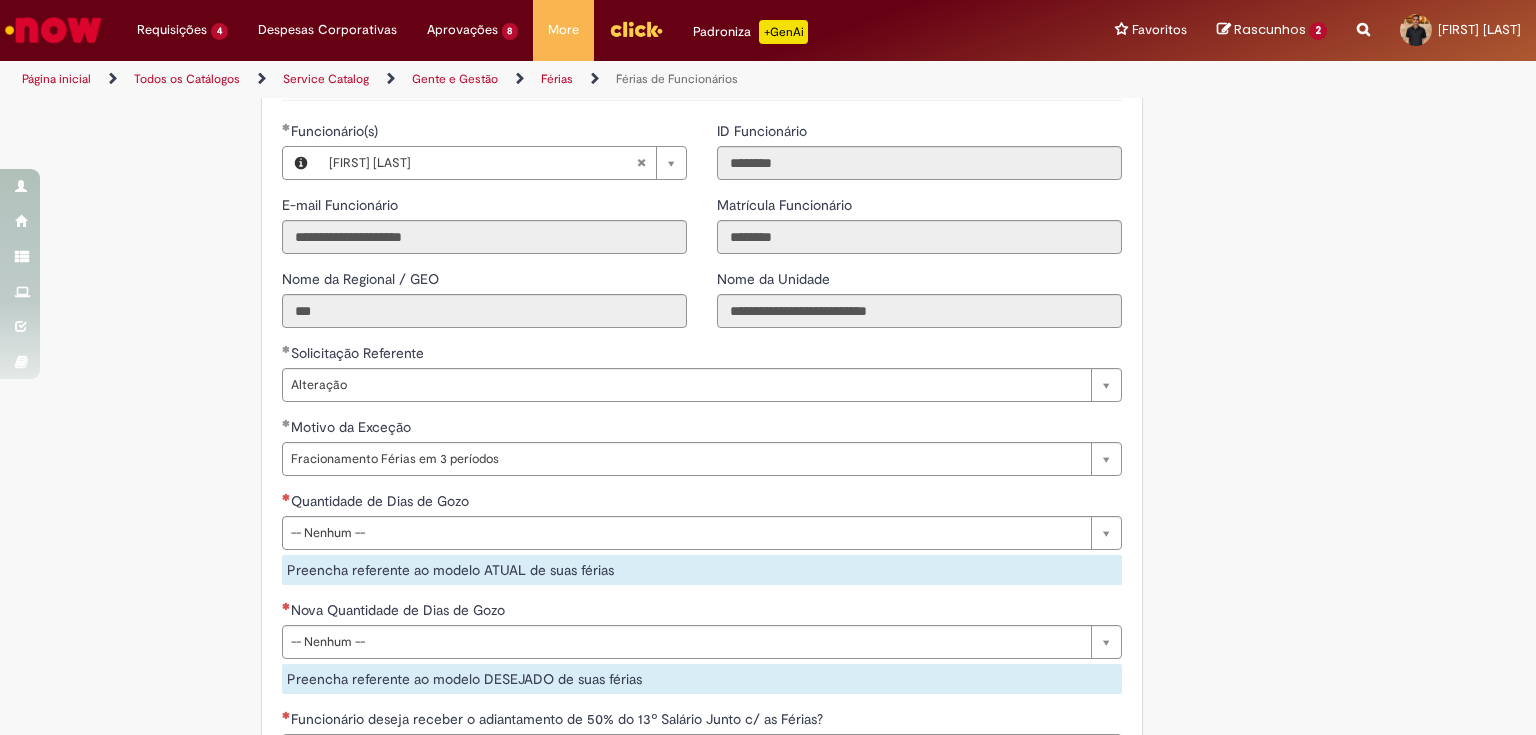 scroll, scrollTop: 1454, scrollLeft: 0, axis: vertical 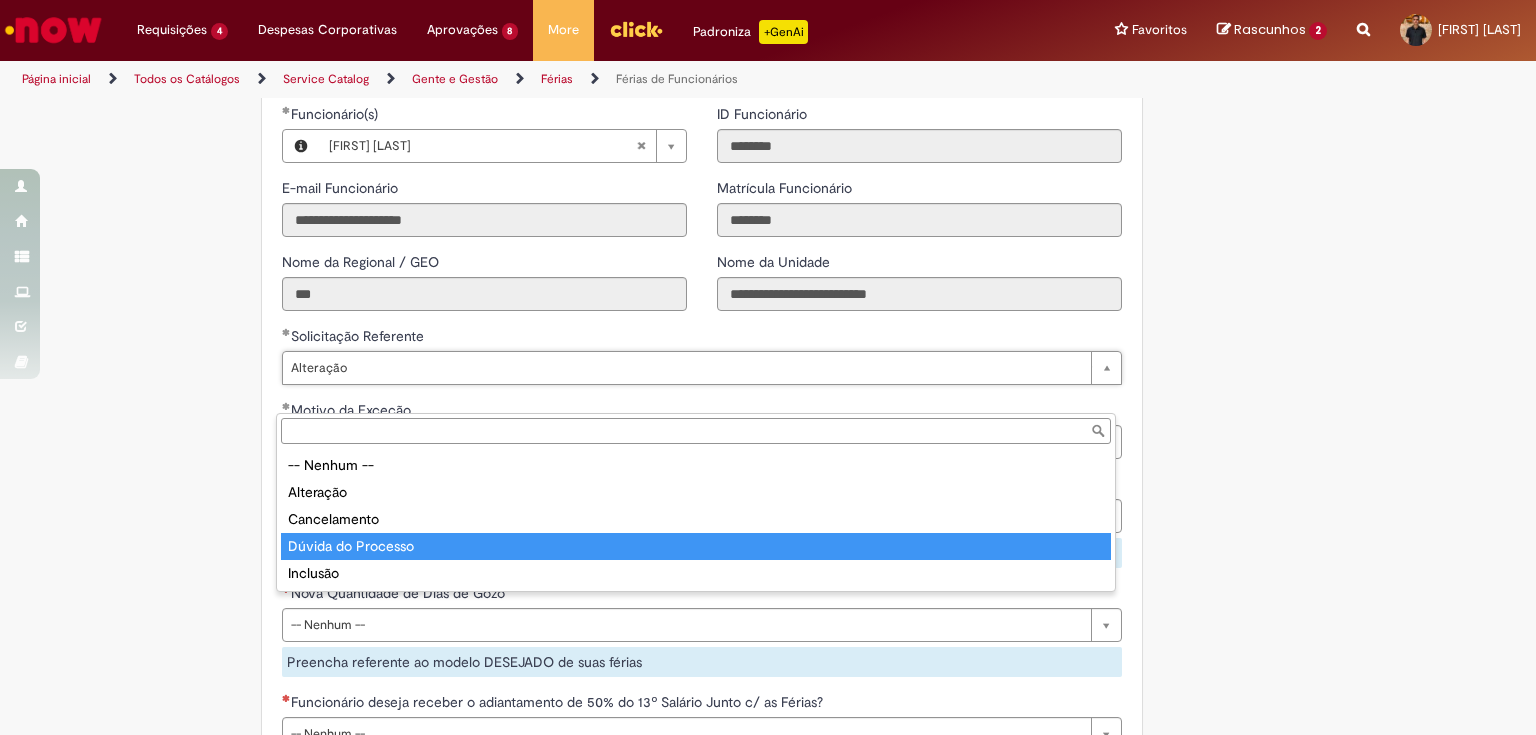 drag, startPoint x: 338, startPoint y: 545, endPoint x: 351, endPoint y: 534, distance: 17.029387 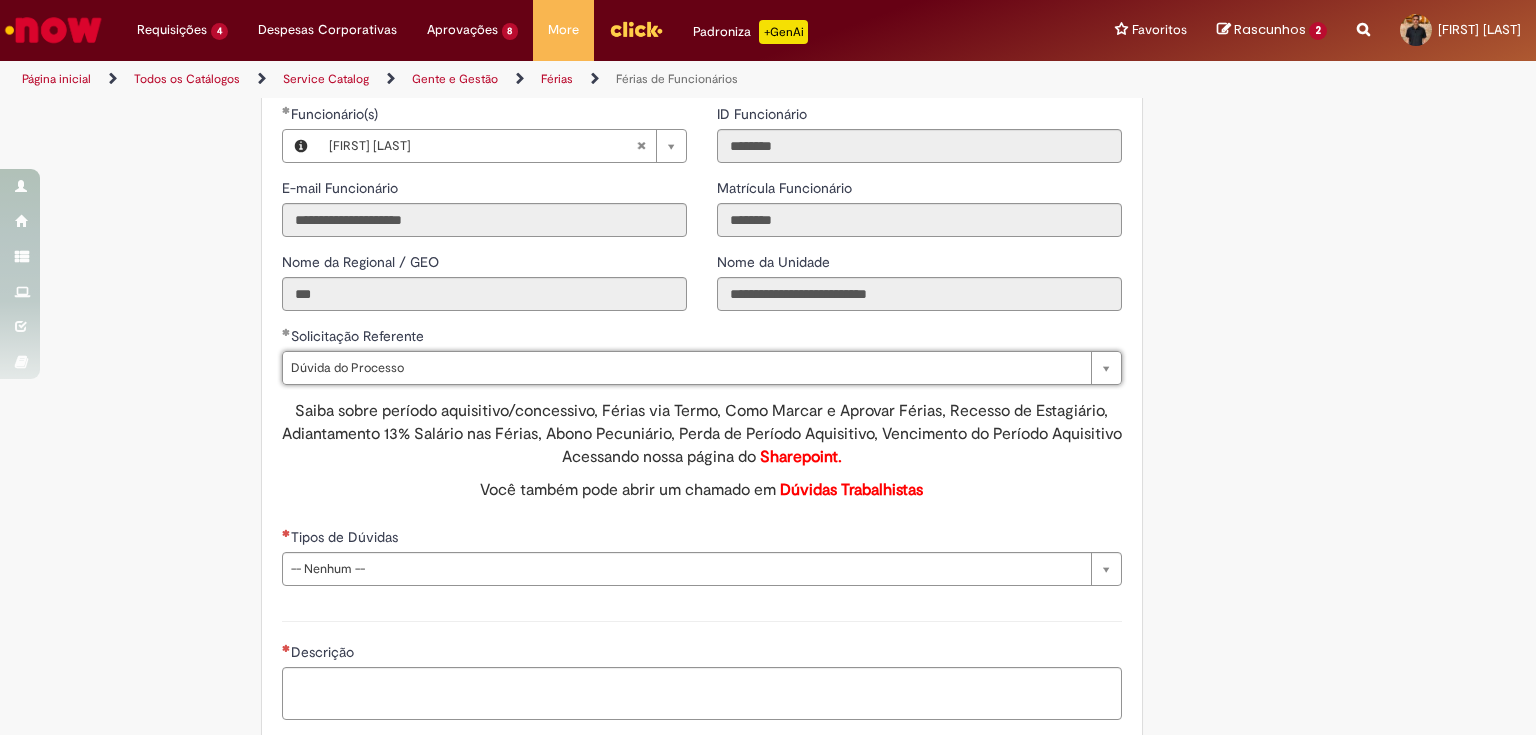 scroll, scrollTop: 0, scrollLeft: 58, axis: horizontal 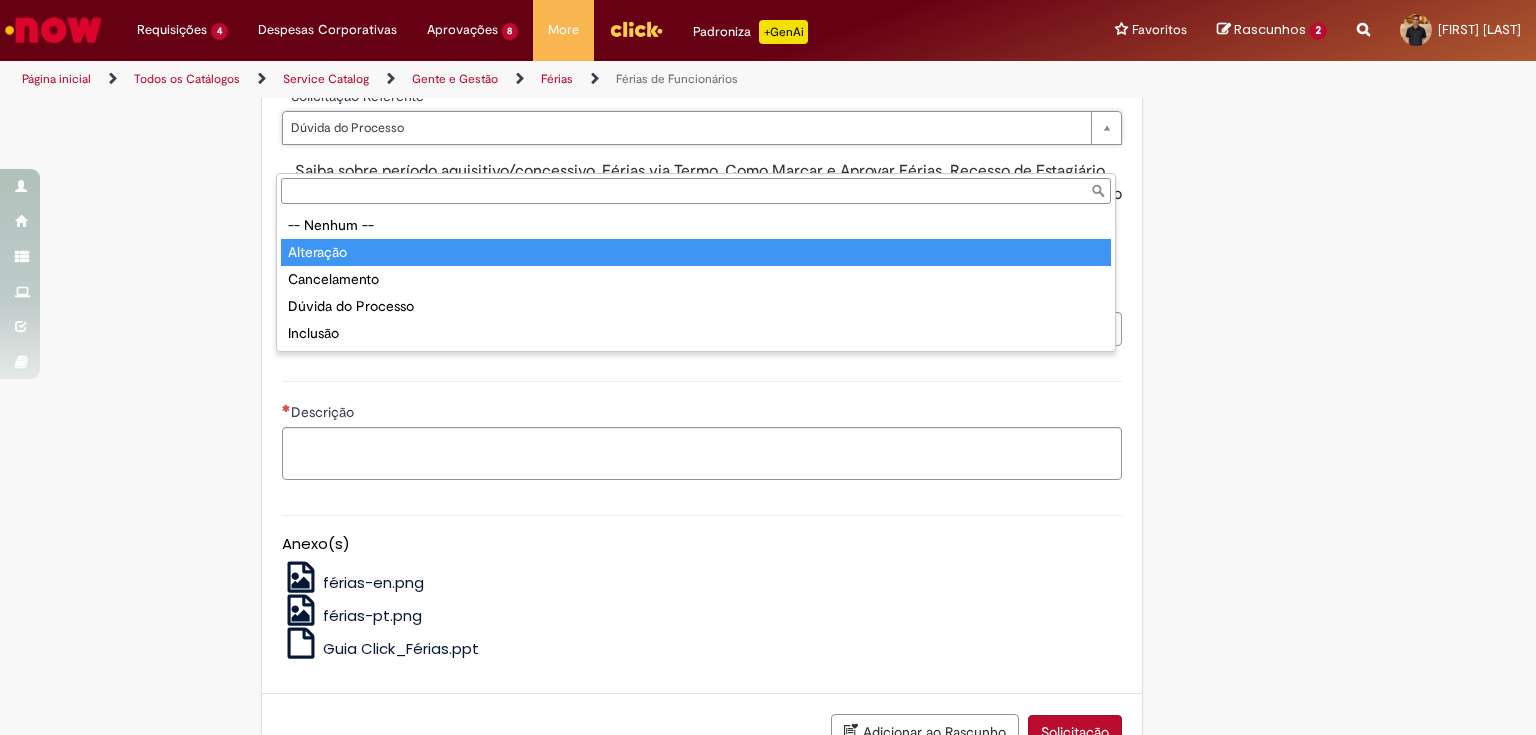 type on "*********" 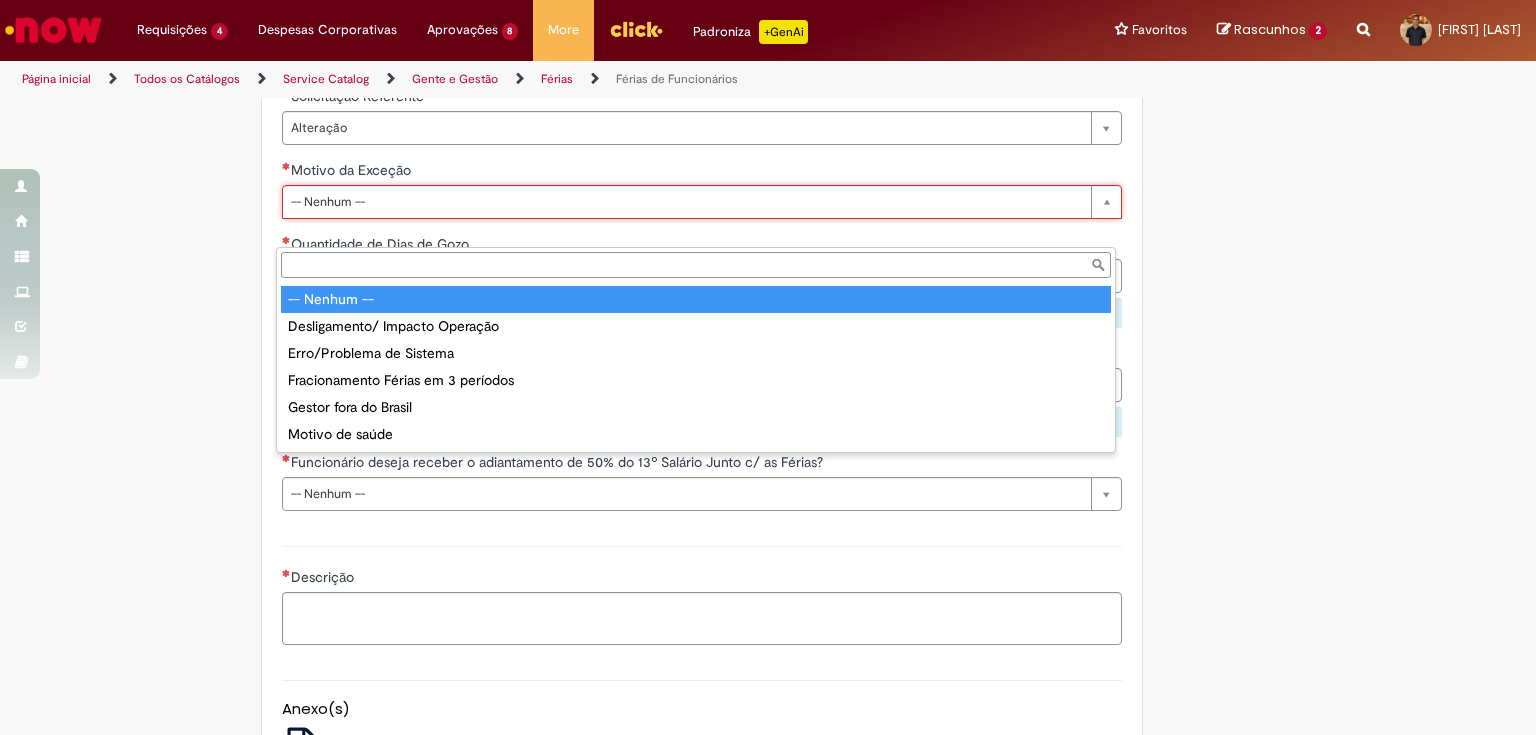 scroll, scrollTop: 0, scrollLeft: 0, axis: both 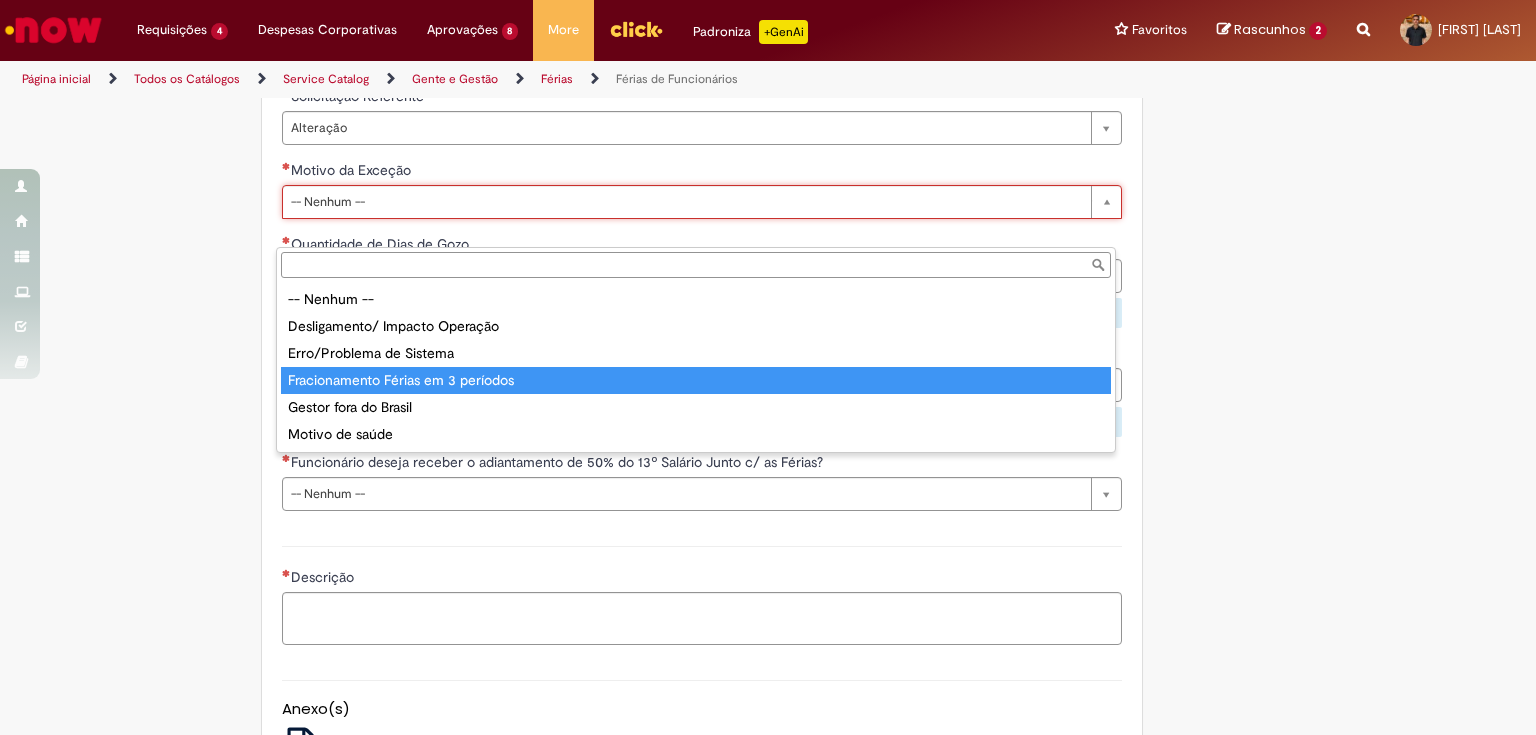 type on "**********" 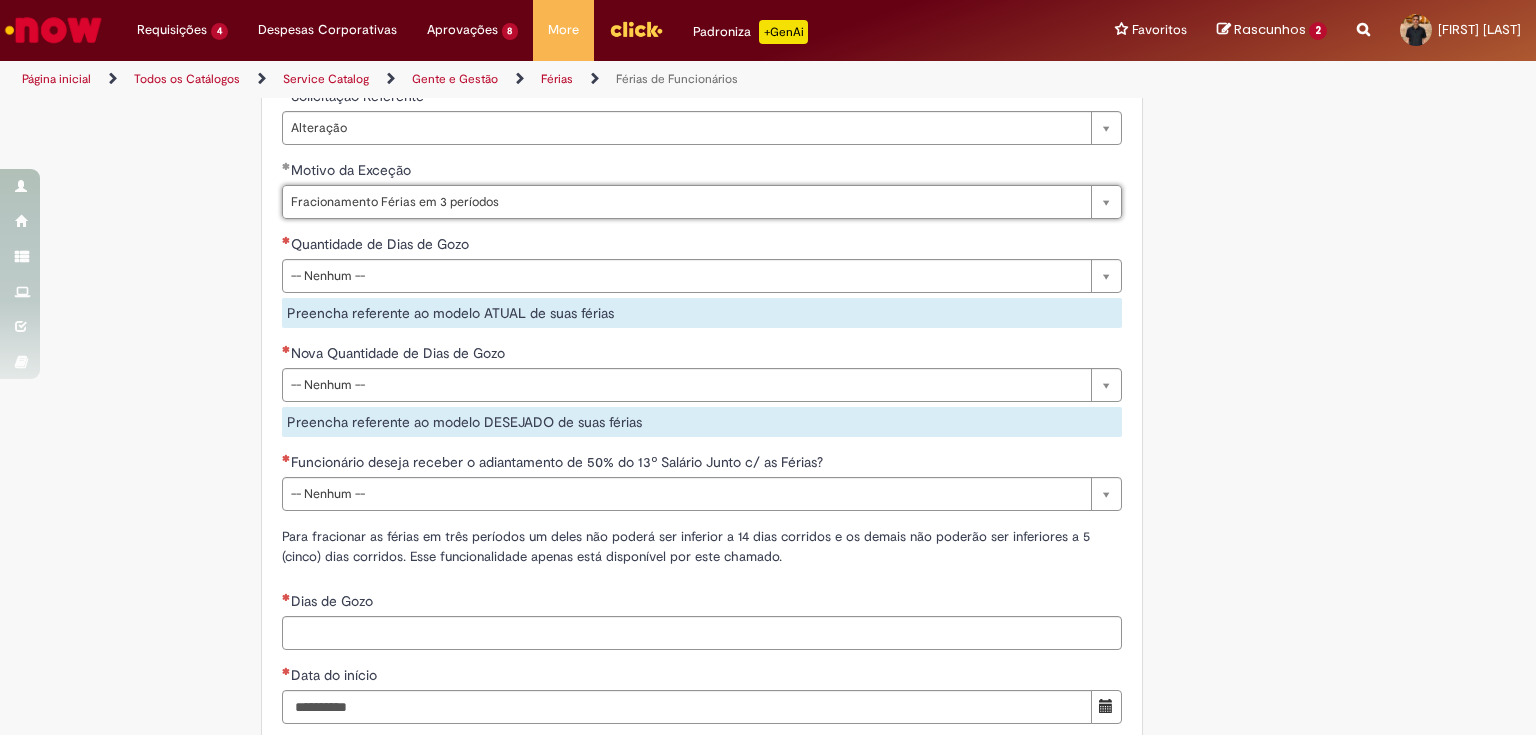 scroll, scrollTop: 0, scrollLeft: 82, axis: horizontal 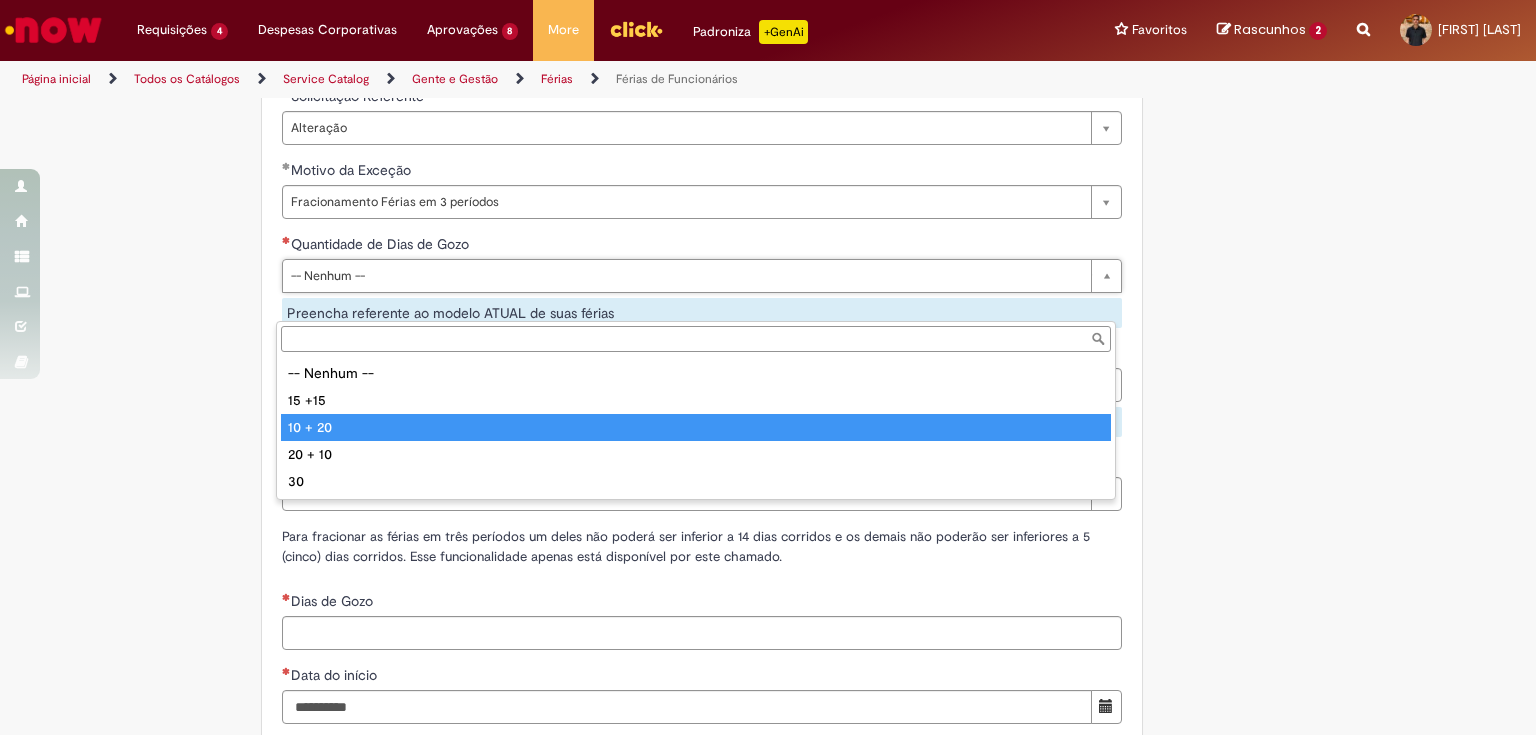 type on "*******" 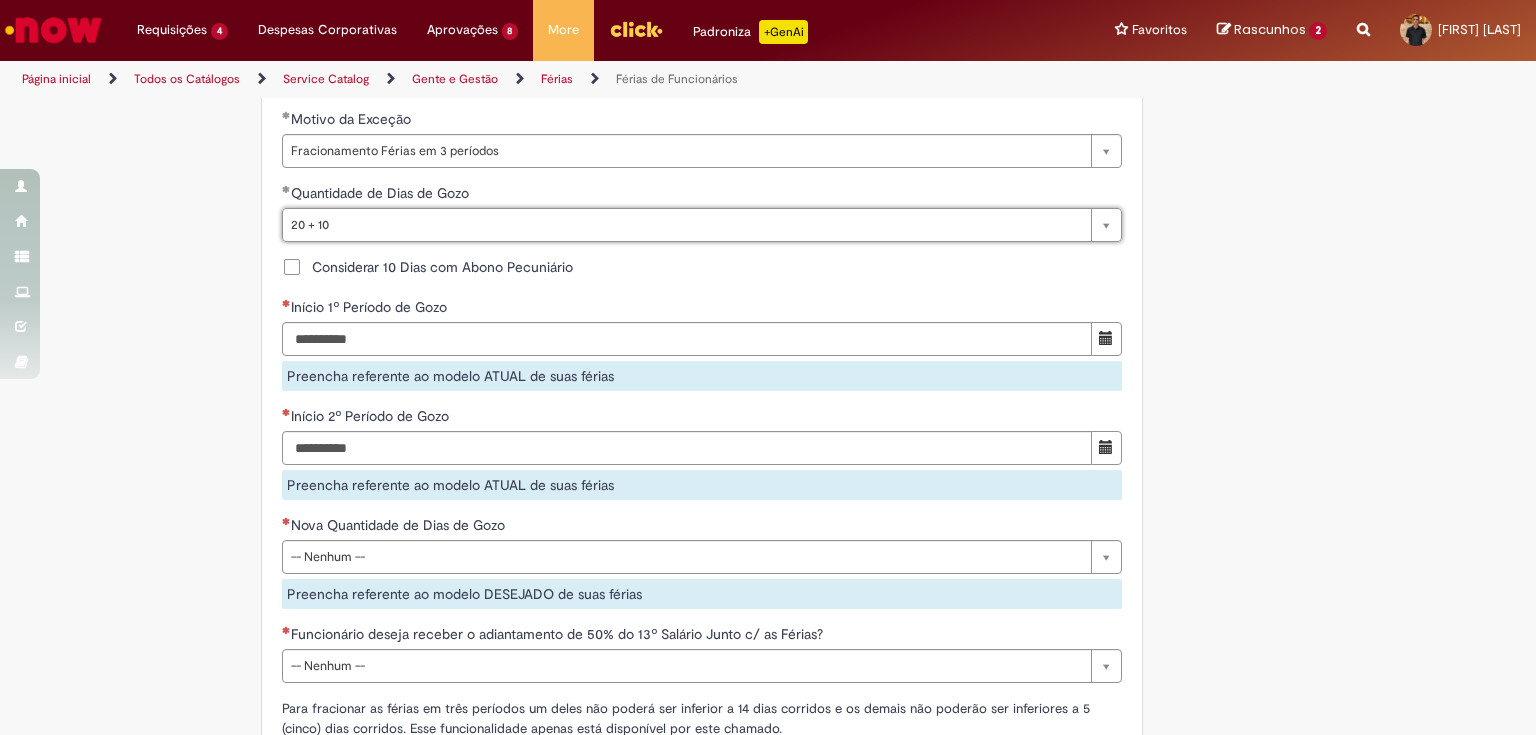 scroll, scrollTop: 1774, scrollLeft: 0, axis: vertical 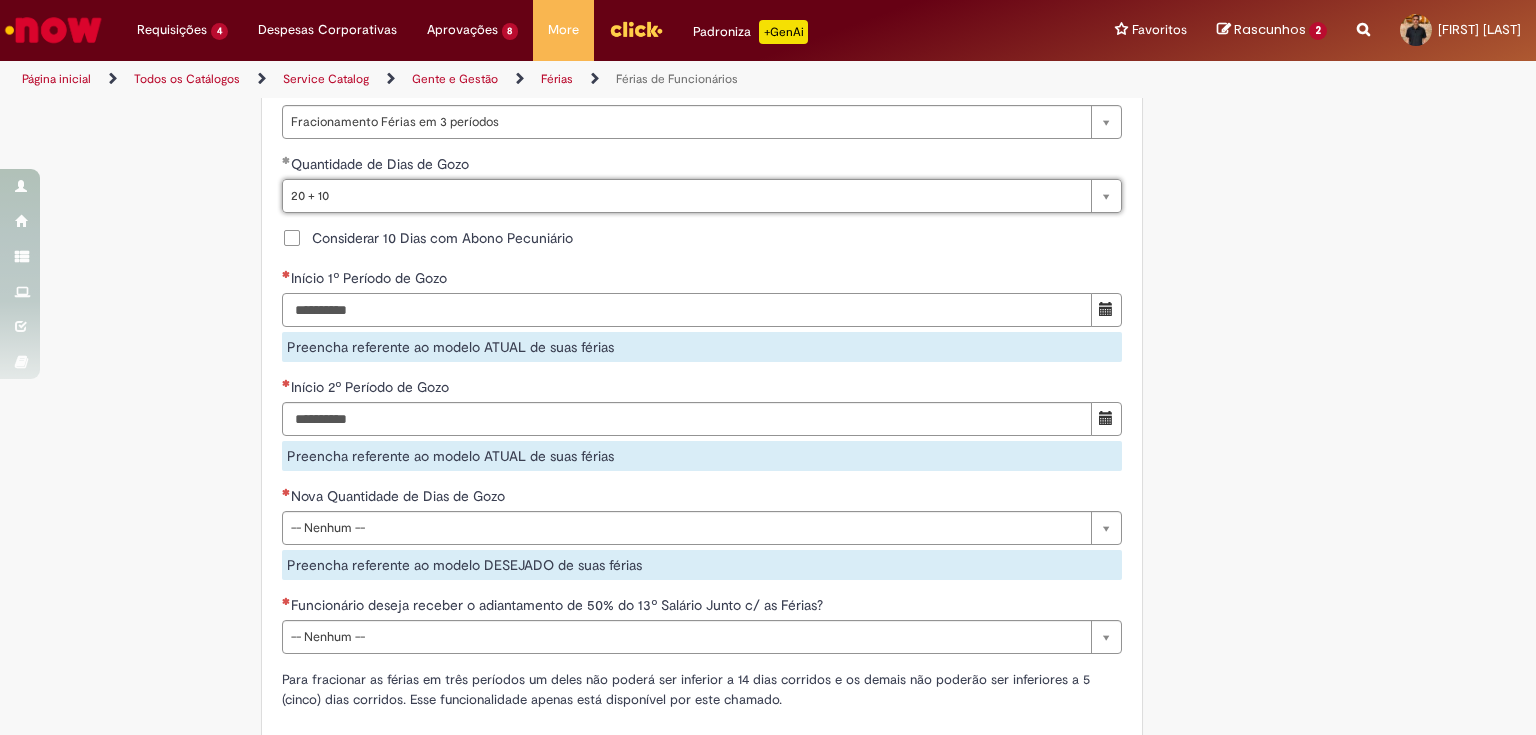 click on "Início 1º Período de Gozo" at bounding box center [687, 310] 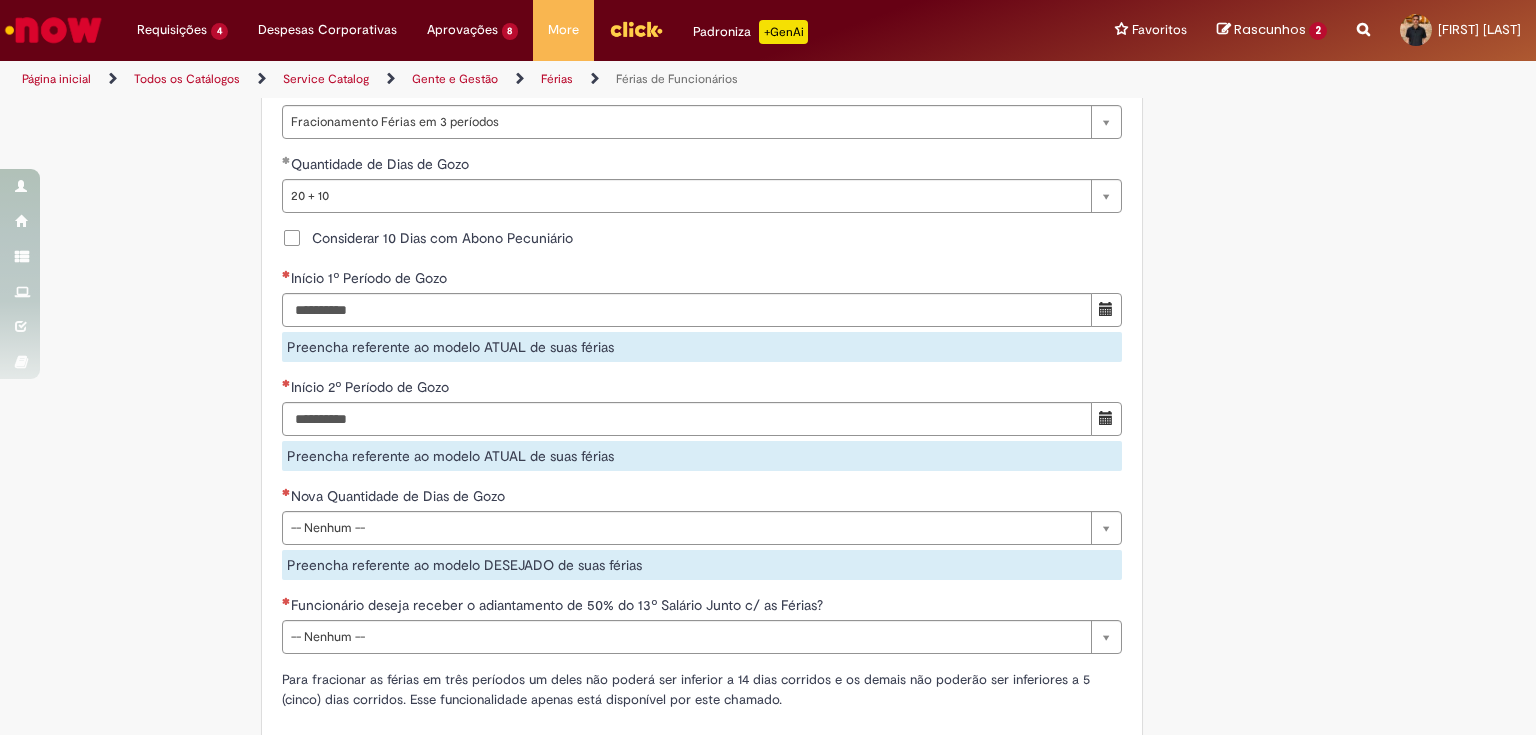 click on "Tire dúvidas com LupiAssist    +GenAI
Oi! Eu sou LupiAssist, uma Inteligência Artificial Generativa em constante aprendizado   Meu conteúdo é monitorado para trazer uma melhor experiência
Dúvidas comuns:
Só mais um instante, estou consultando nossas bases de conhecimento  e escrevendo a melhor resposta pra você!
Title
Lorem ipsum dolor sit amet    Fazer uma nova pergunta
Gerei esta resposta utilizando IA Generativa em conjunto com os nossos padrões. Em caso de divergência, os documentos oficiais prevalecerão.
Saiba mais em:
Ou ligue para:
E aí, te ajudei?
Sim, obrigado!" at bounding box center [768, 95] 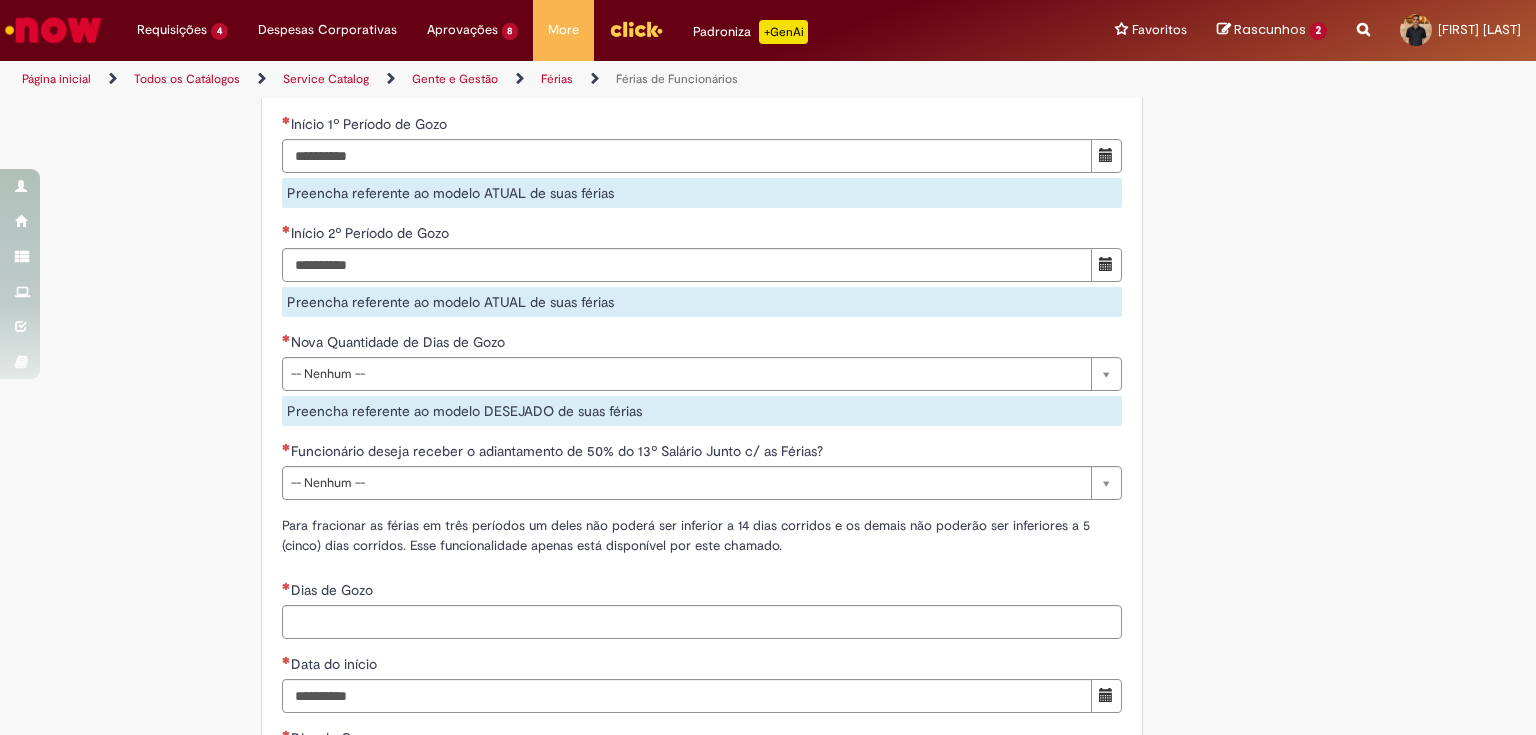 scroll, scrollTop: 1934, scrollLeft: 0, axis: vertical 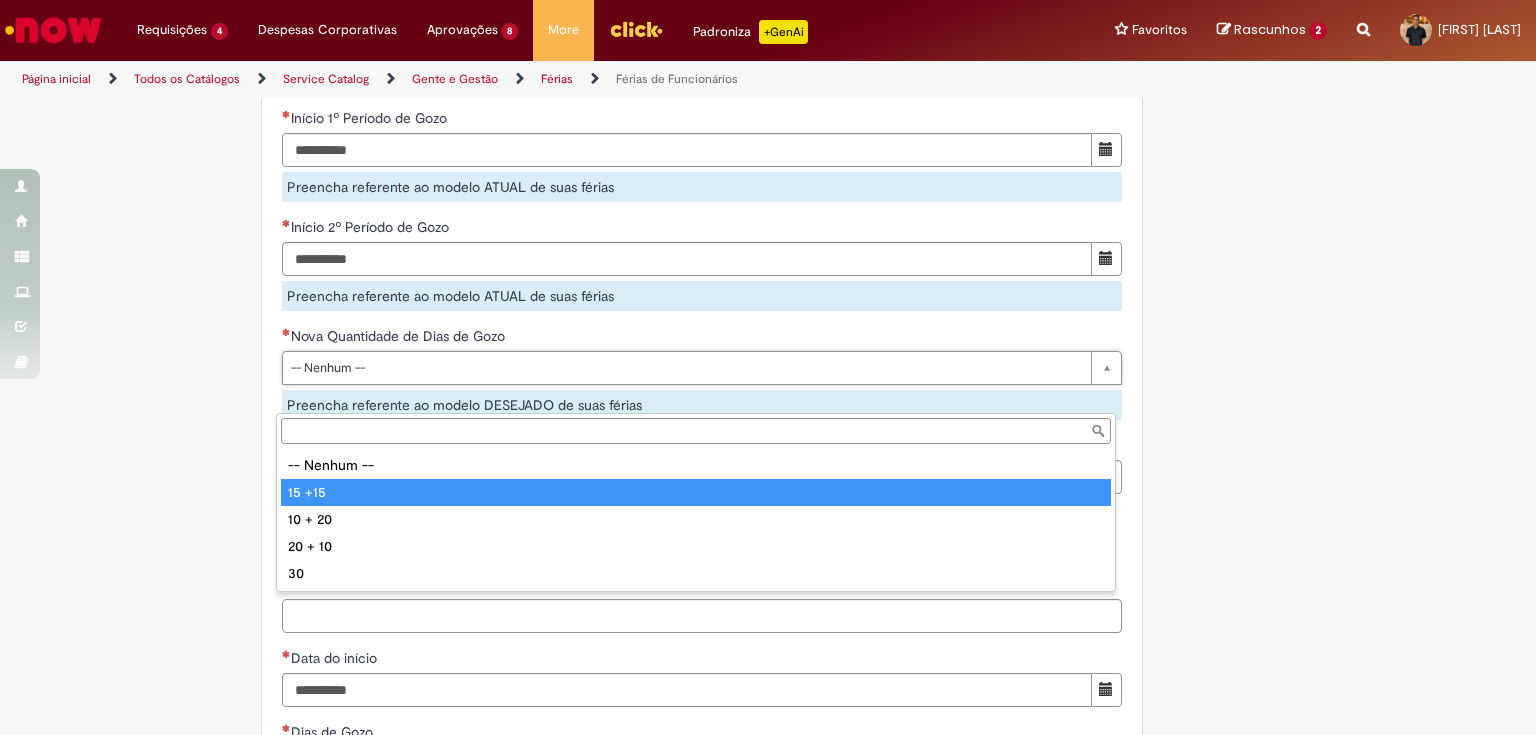 type on "******" 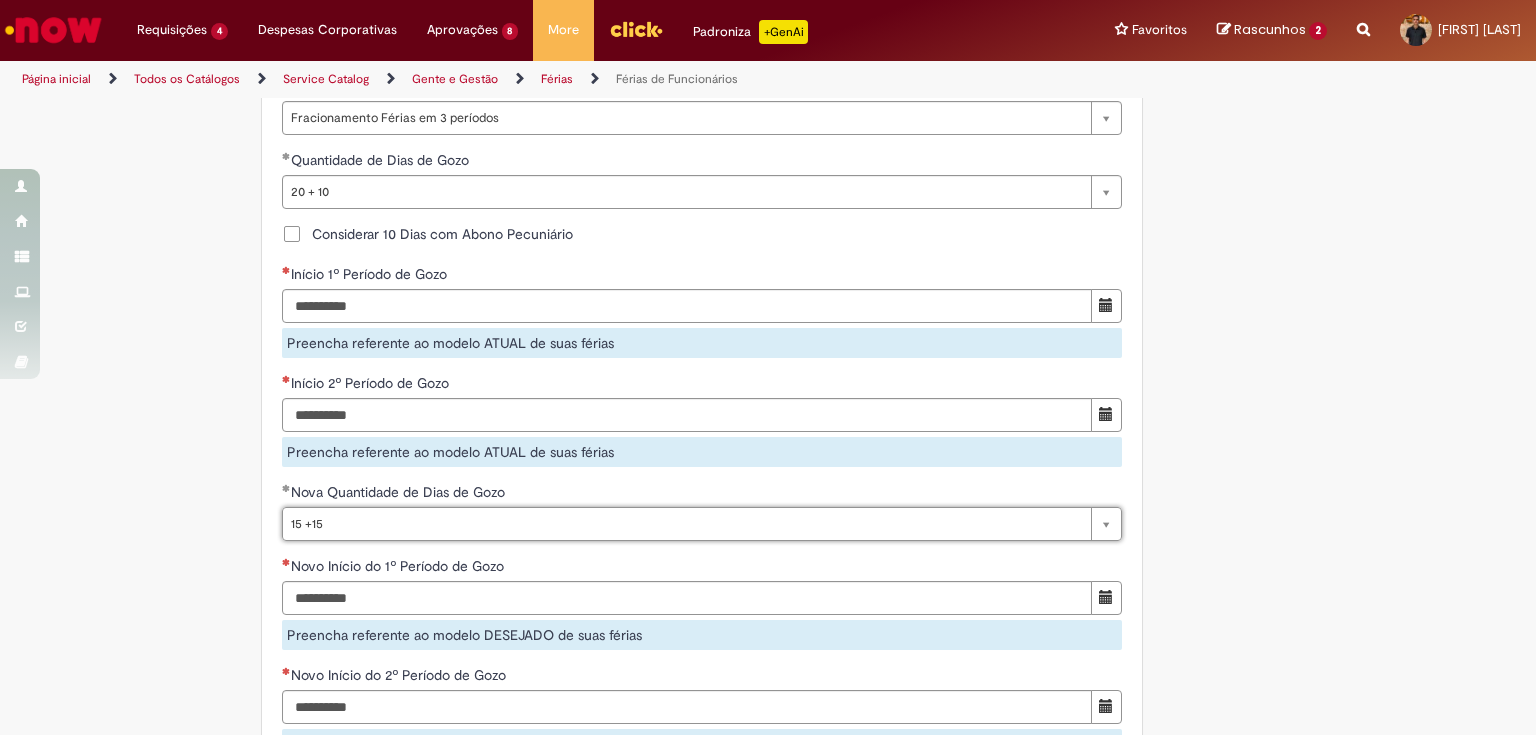 scroll, scrollTop: 1774, scrollLeft: 0, axis: vertical 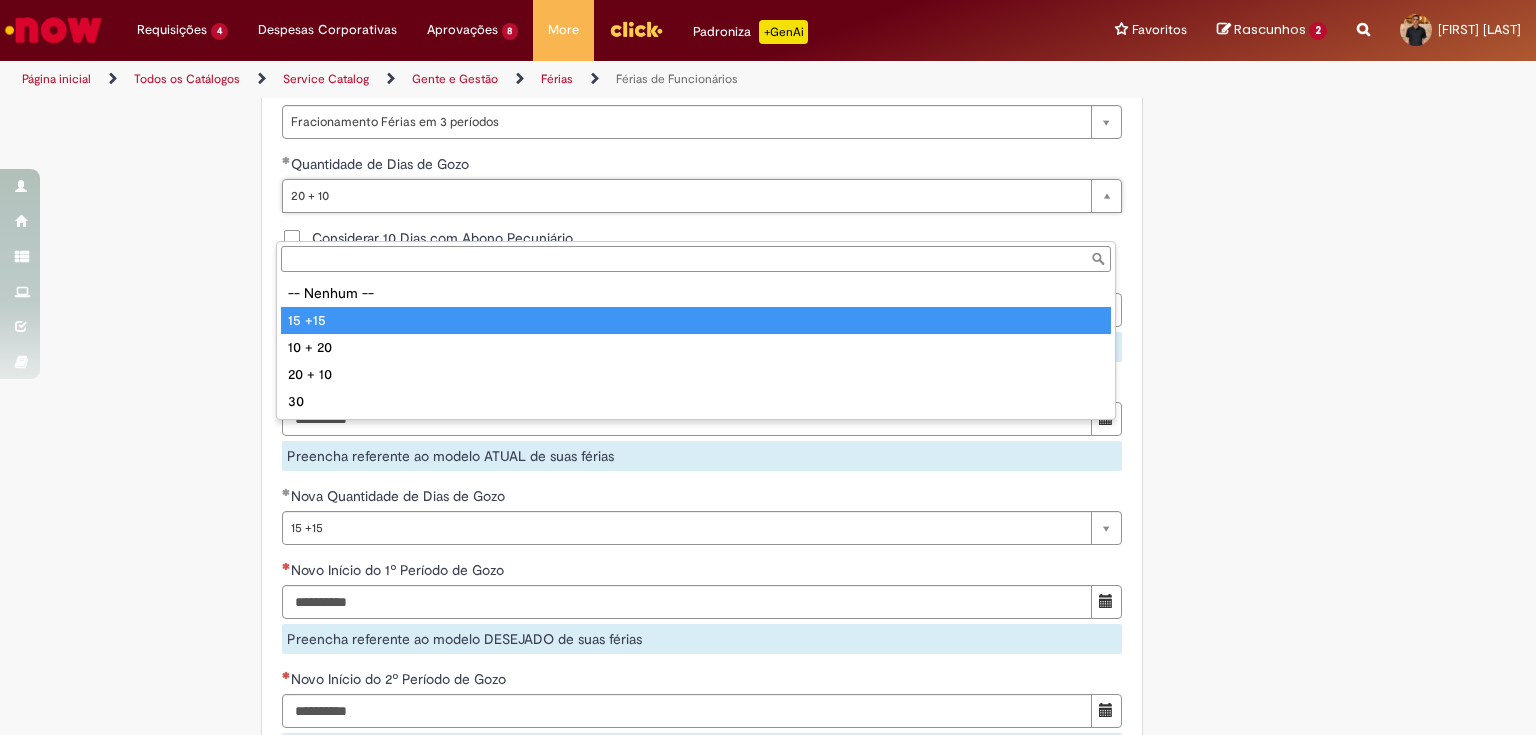 type on "******" 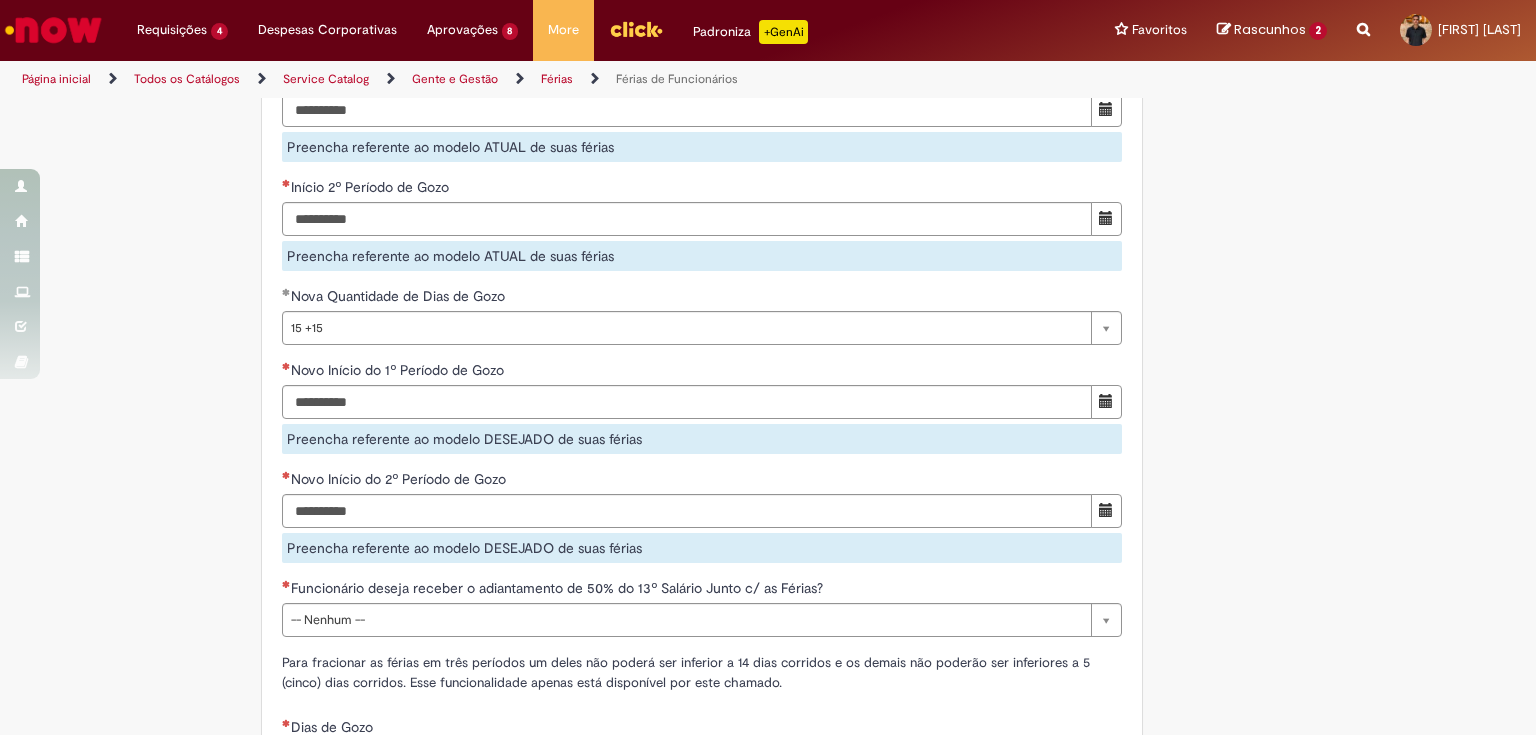 scroll, scrollTop: 2014, scrollLeft: 0, axis: vertical 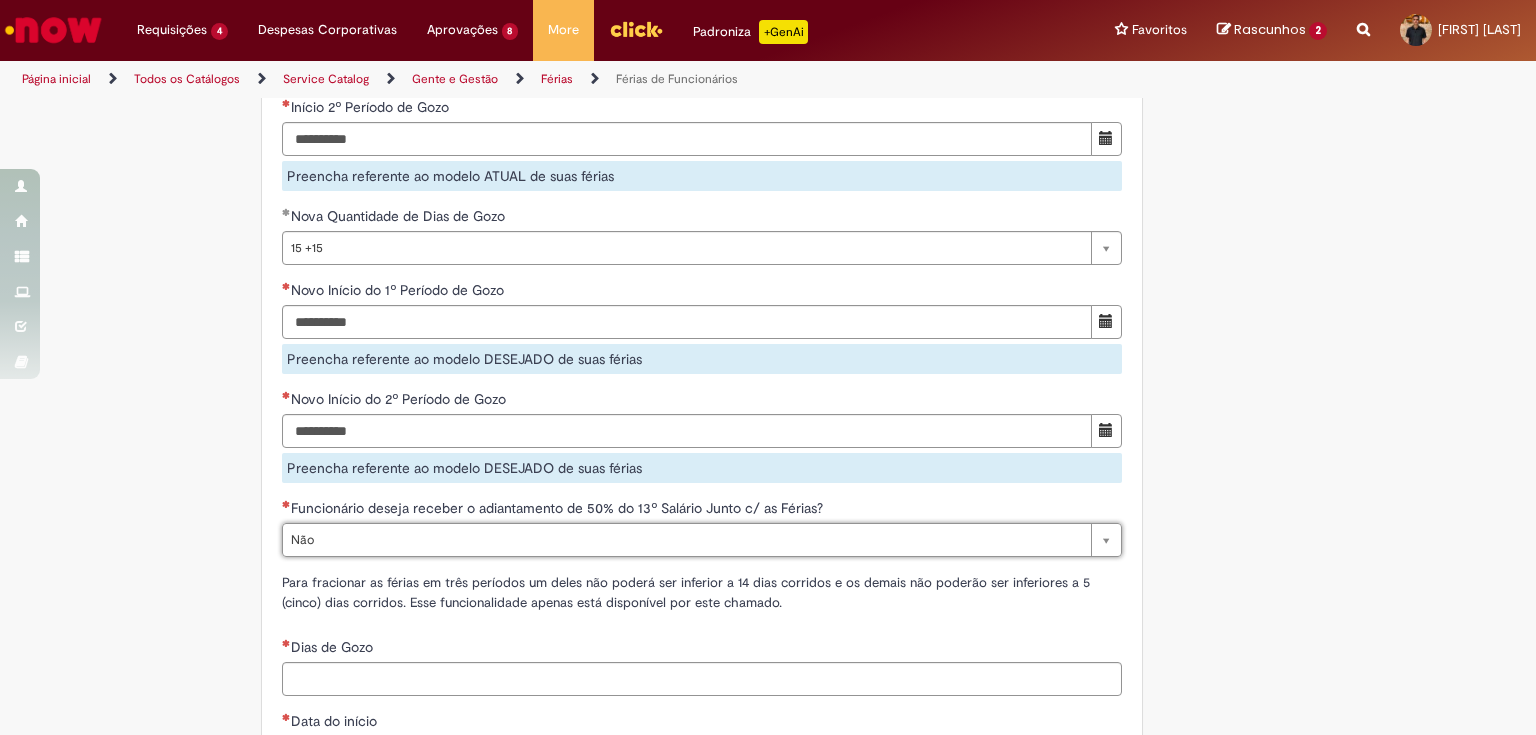 type on "***" 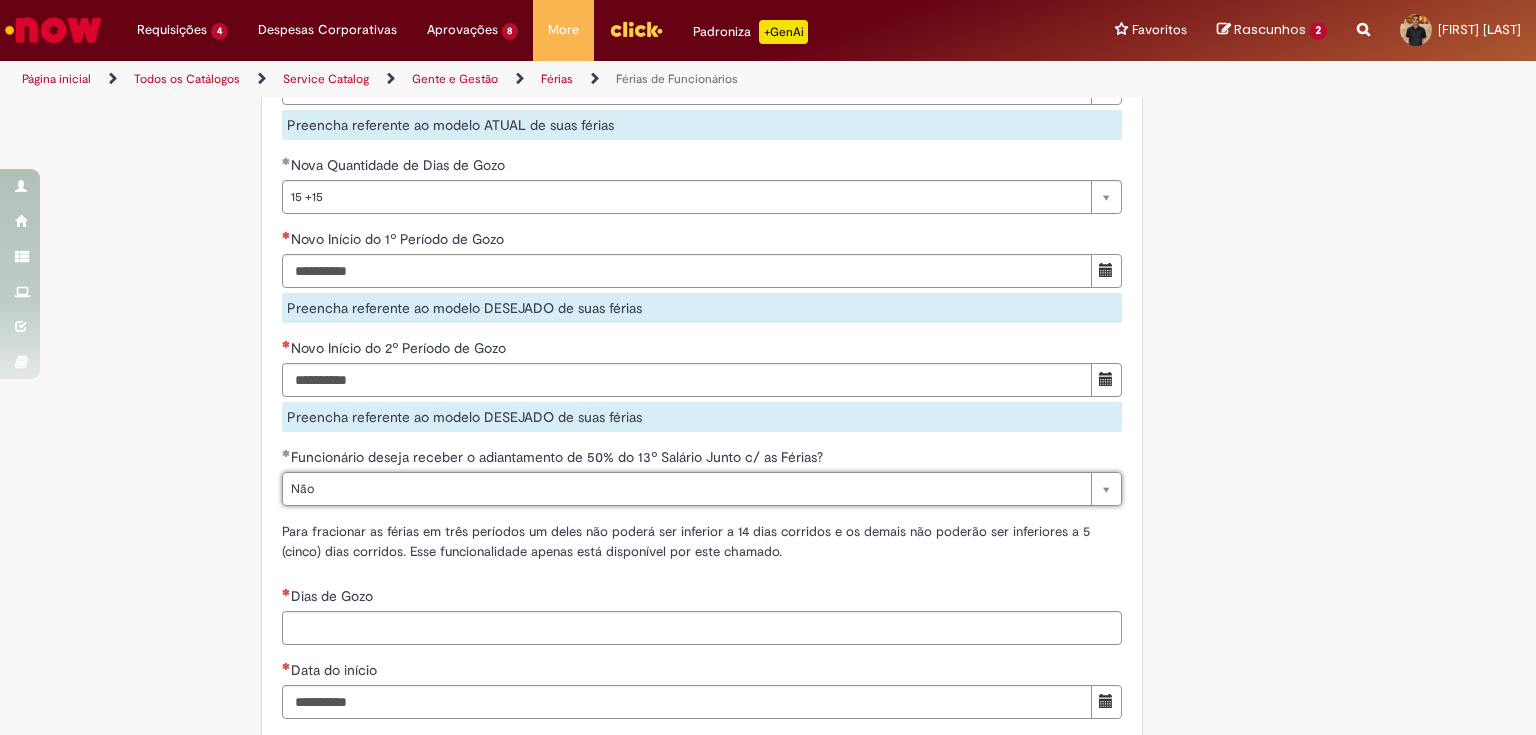 scroll, scrollTop: 2094, scrollLeft: 0, axis: vertical 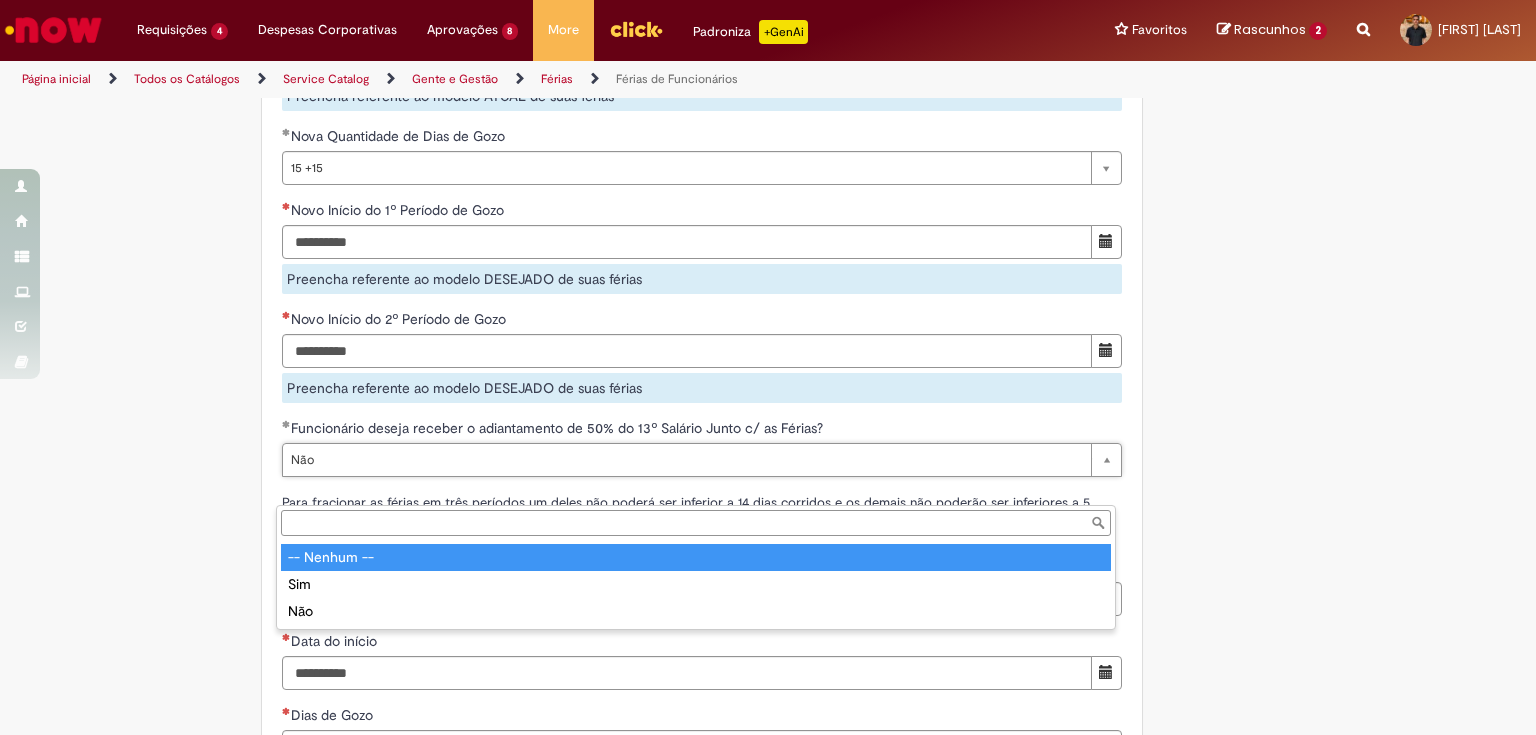 type on "***" 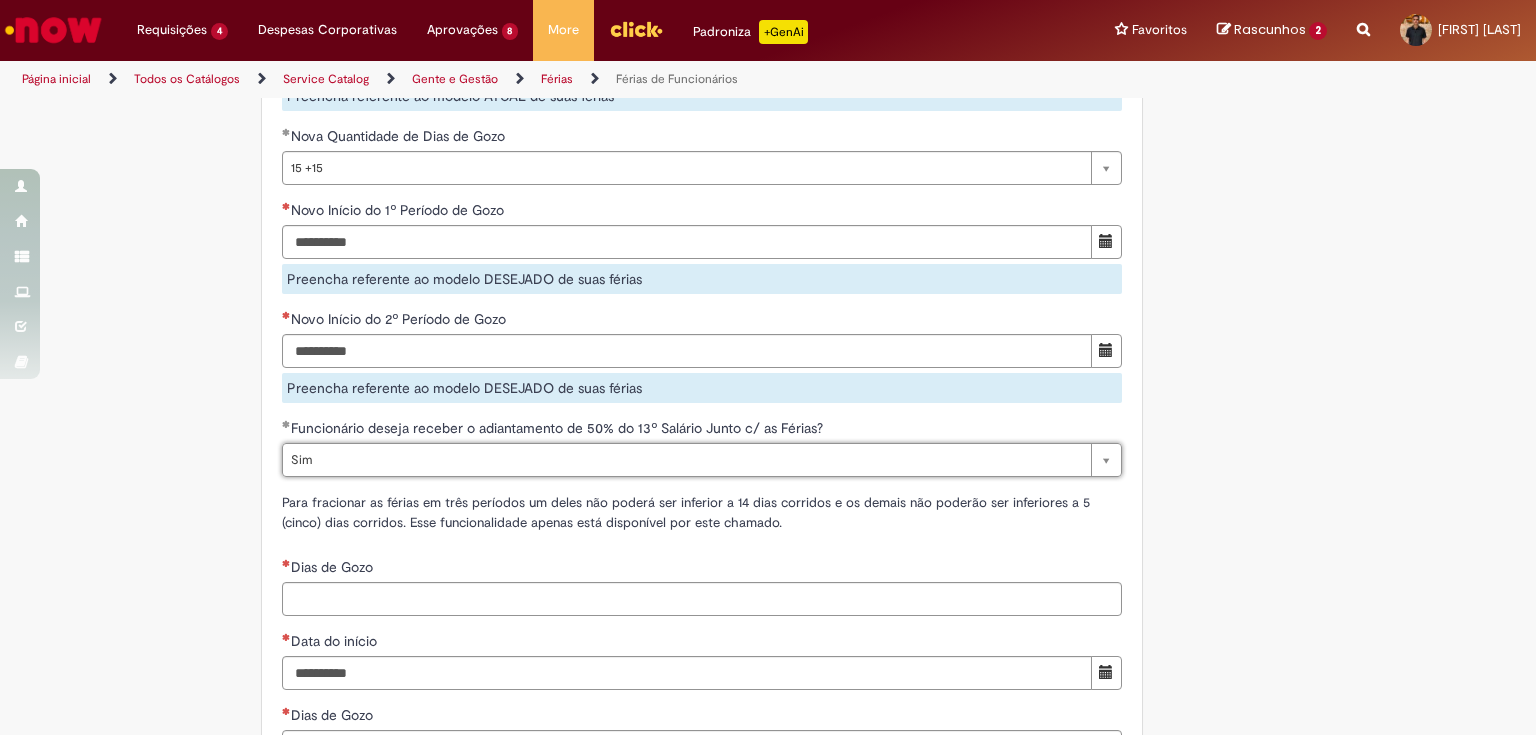 scroll, scrollTop: 0, scrollLeft: 22, axis: horizontal 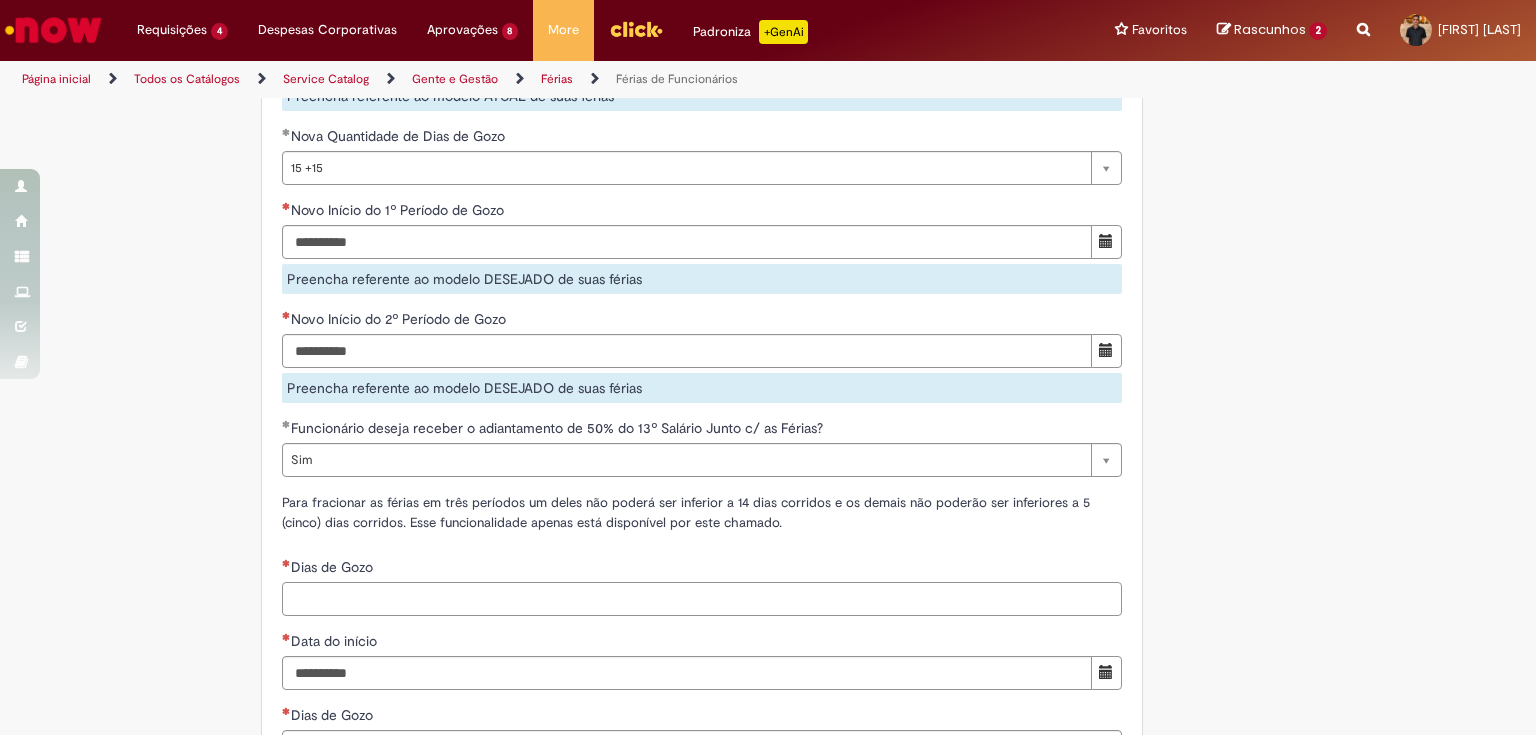 click on "Dias de Gozo" at bounding box center [702, 599] 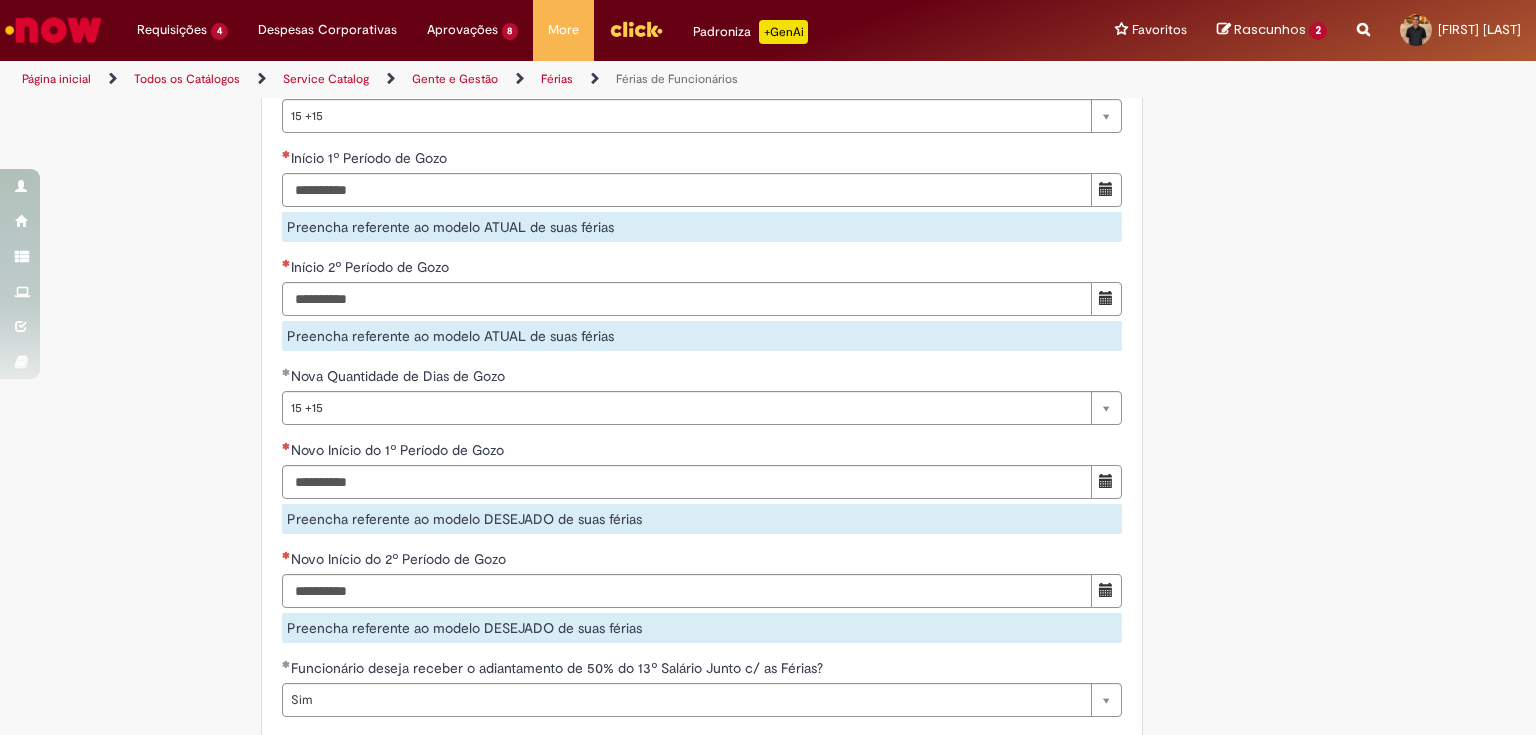 scroll, scrollTop: 1774, scrollLeft: 0, axis: vertical 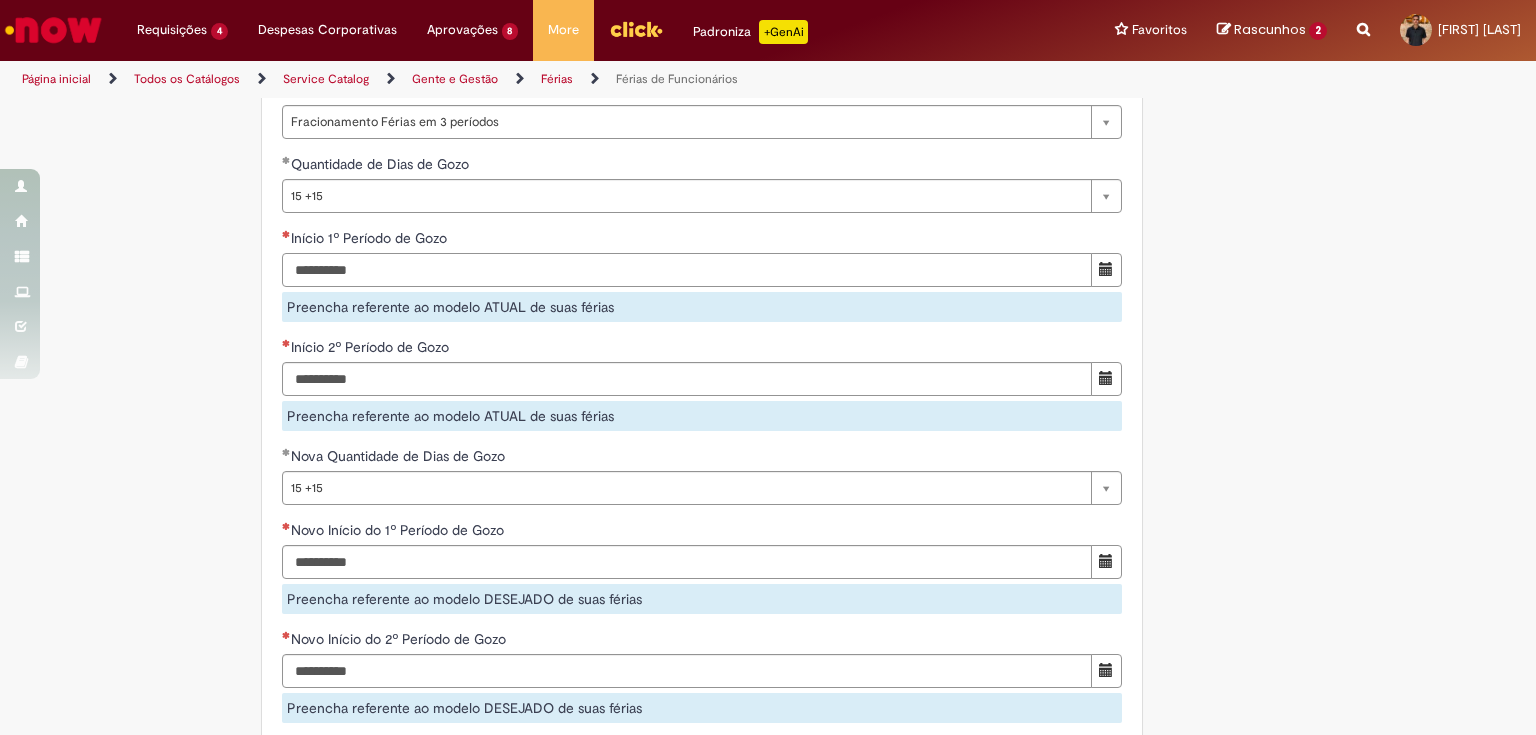 click on "Início 1º Período de Gozo" at bounding box center (687, 270) 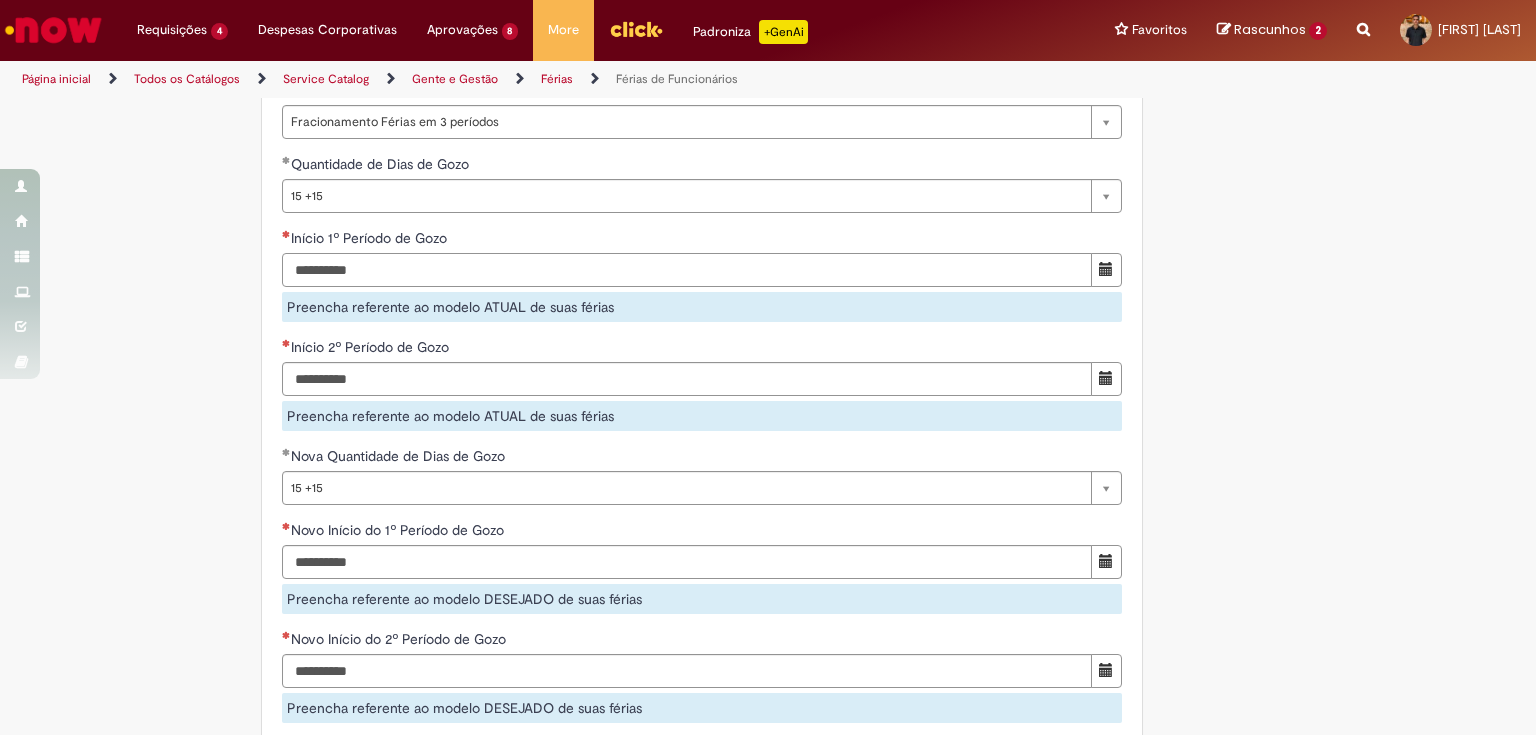 click on "Início 1º Período de Gozo" at bounding box center [687, 270] 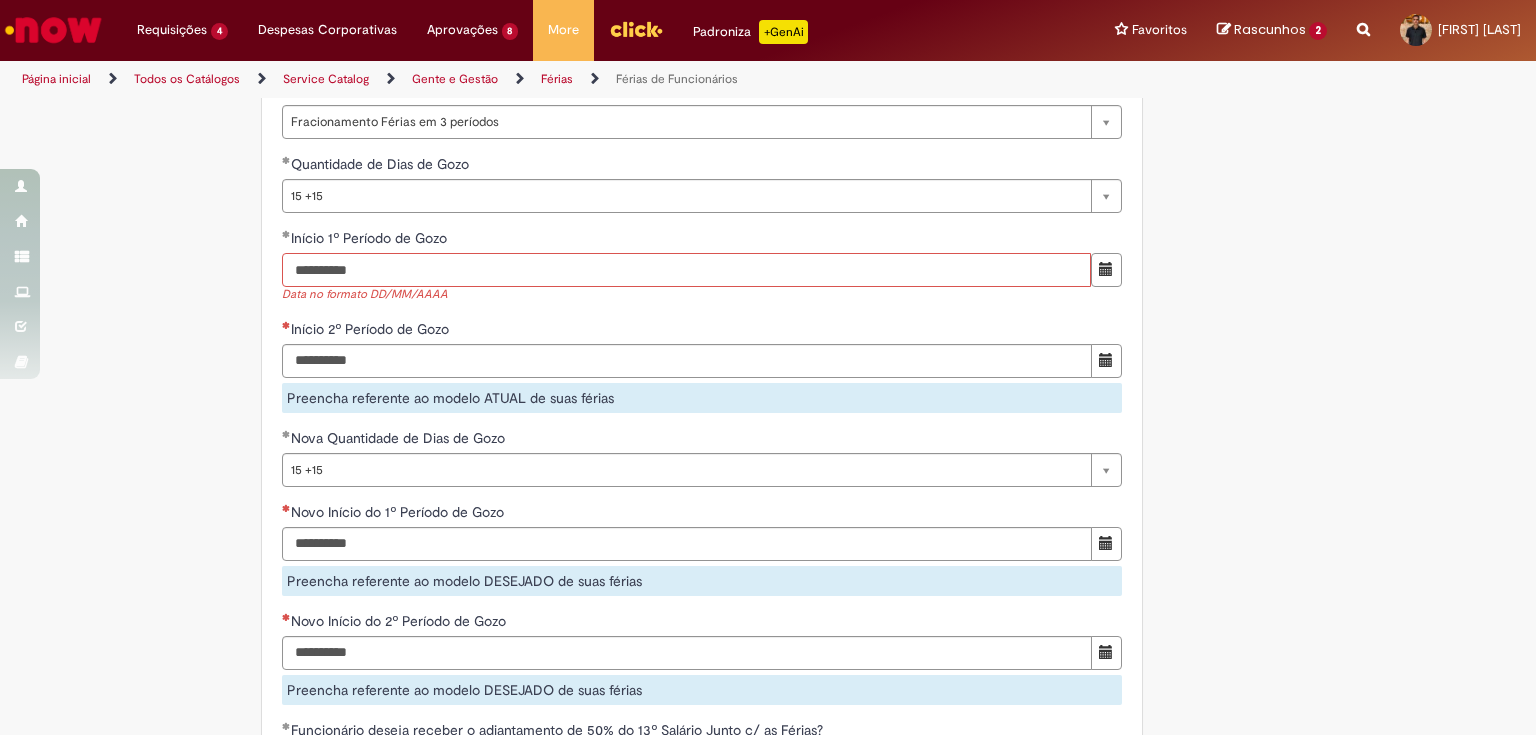 type on "**********" 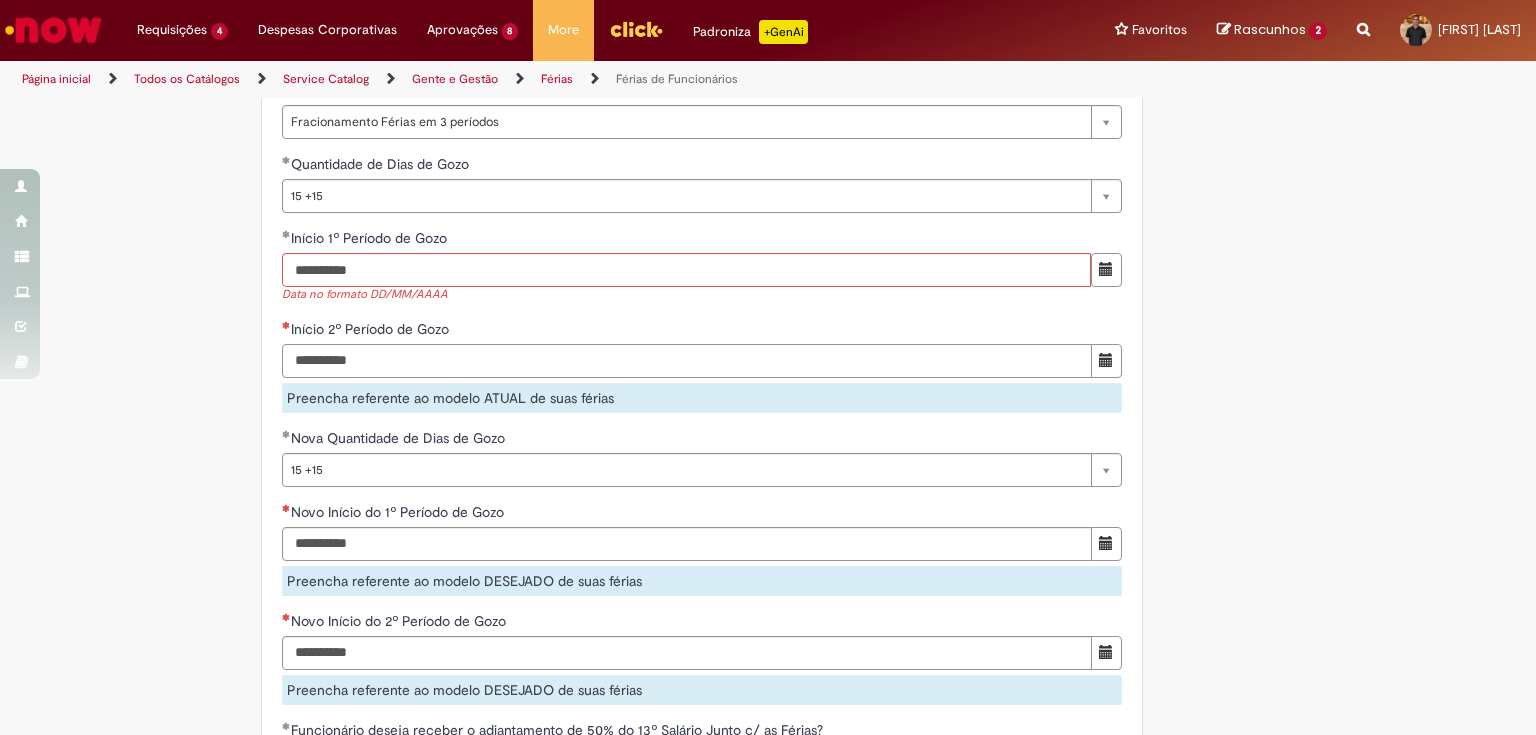 click on "Início 2º Período de Gozo" at bounding box center [687, 361] 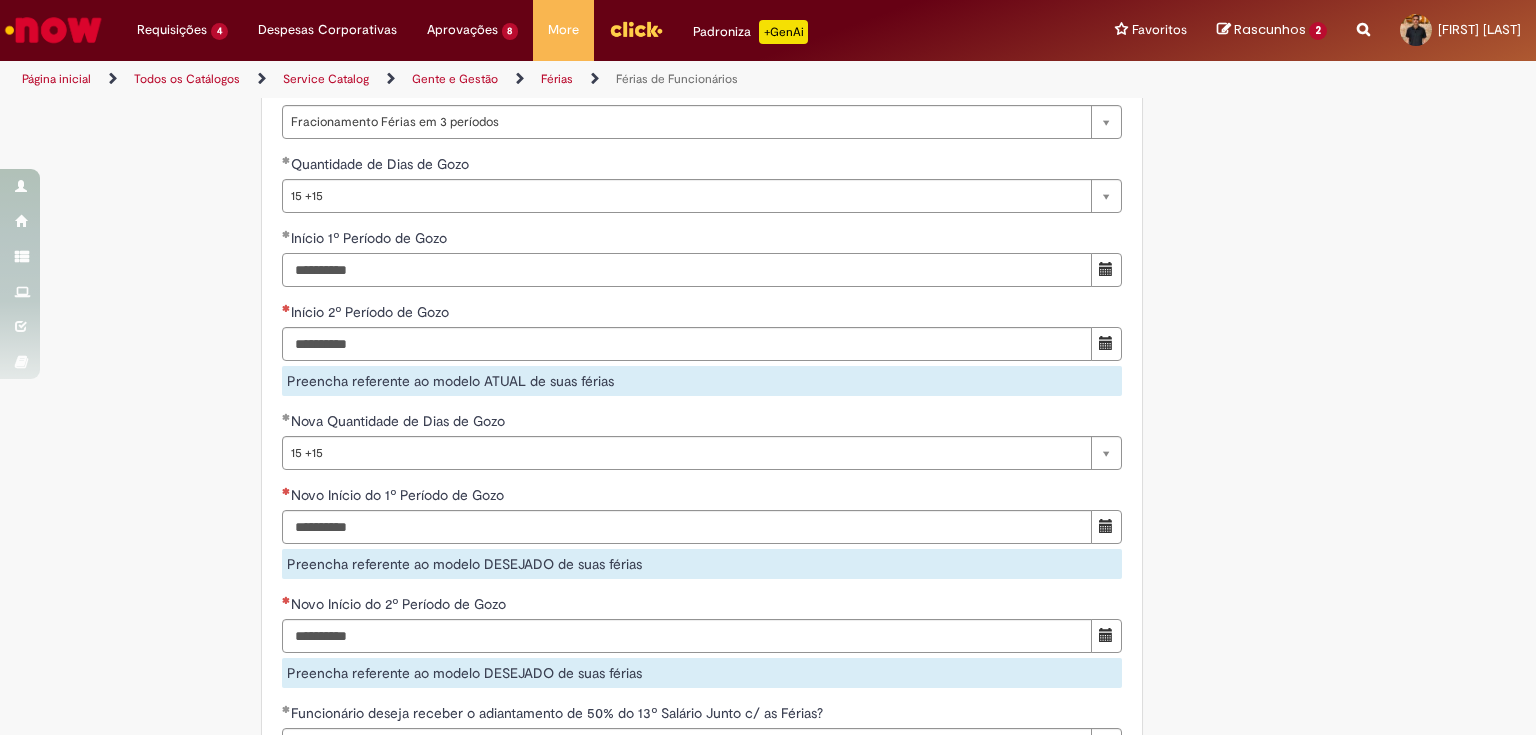 click on "**********" at bounding box center (687, 270) 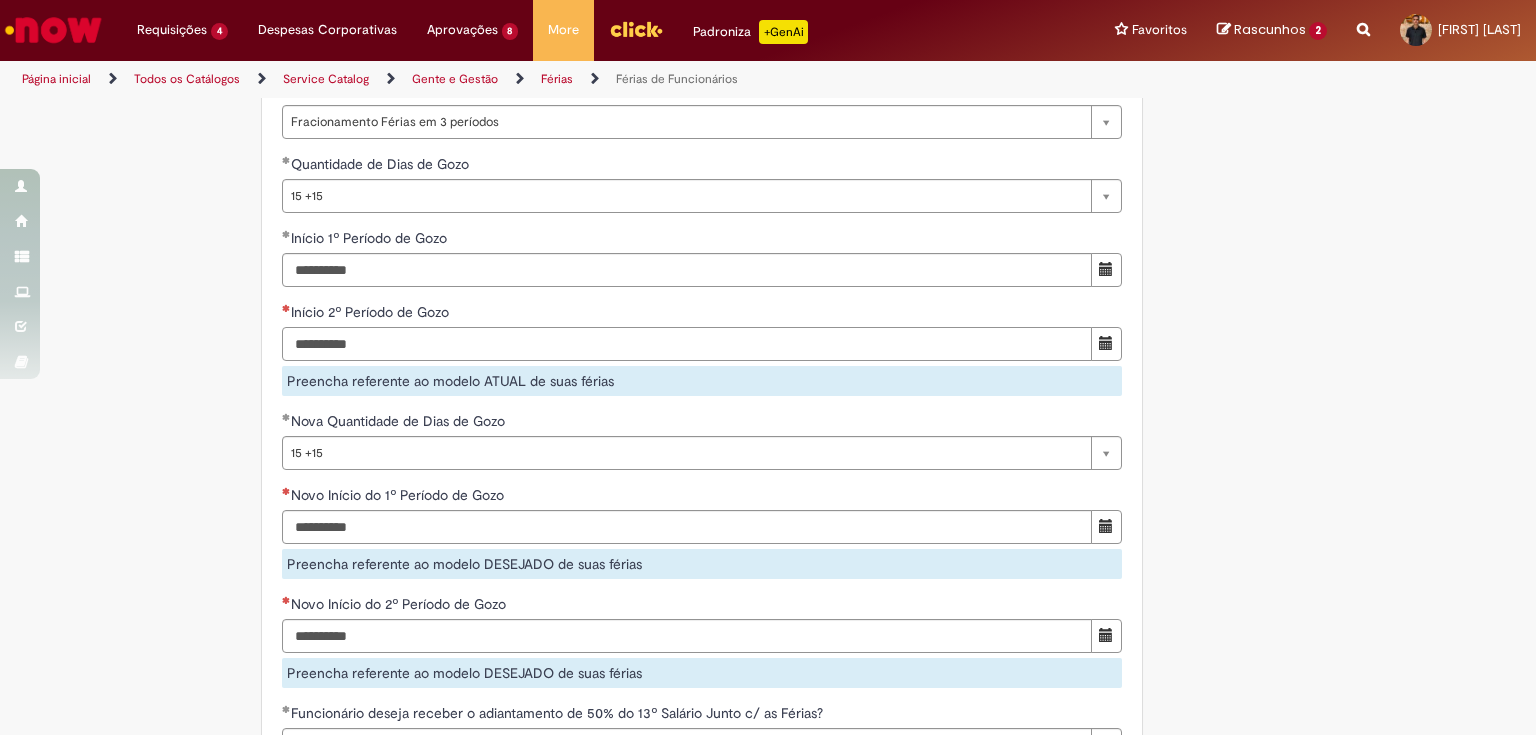 click on "Início 2º Período de Gozo" at bounding box center [687, 344] 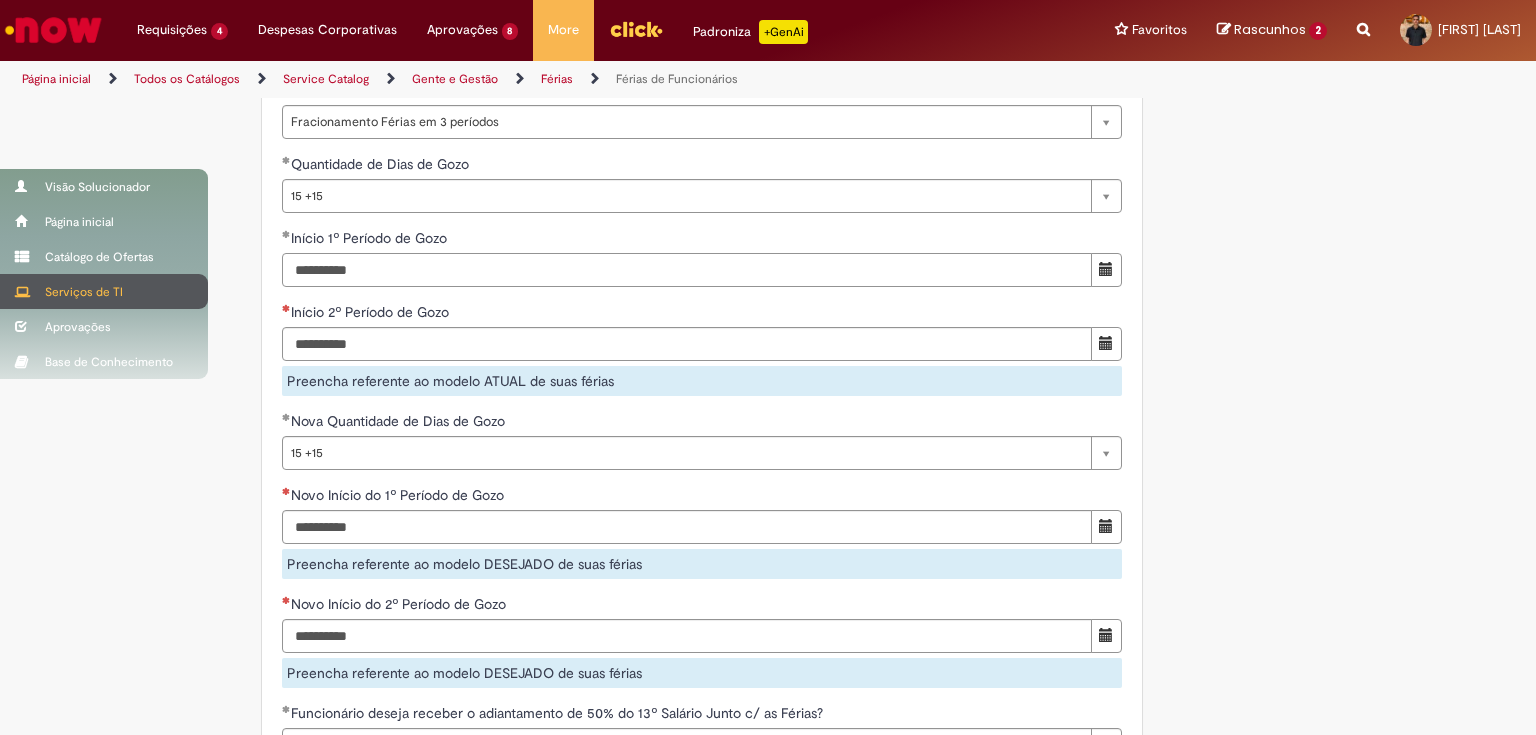 drag, startPoint x: 127, startPoint y: 304, endPoint x: 0, endPoint y: 304, distance: 127 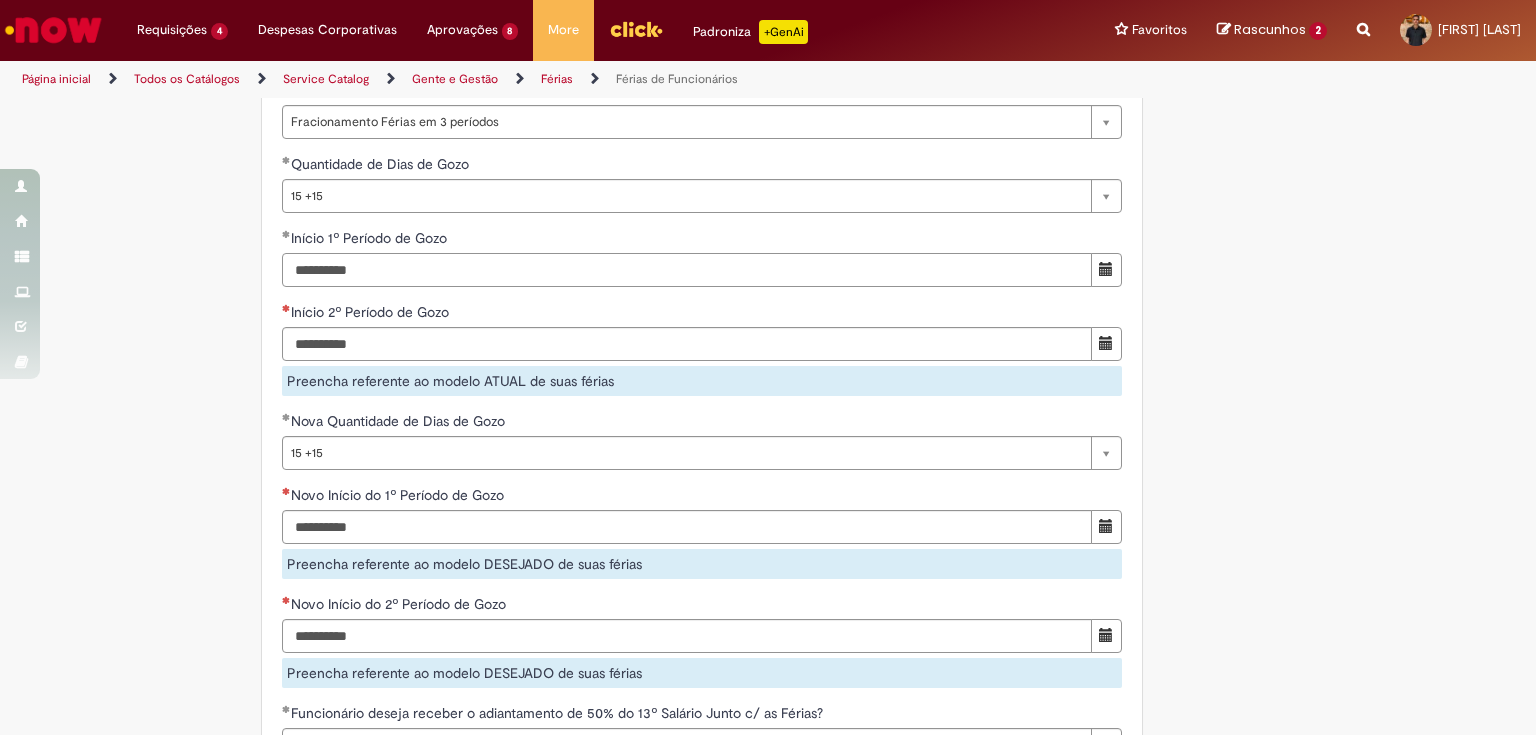type 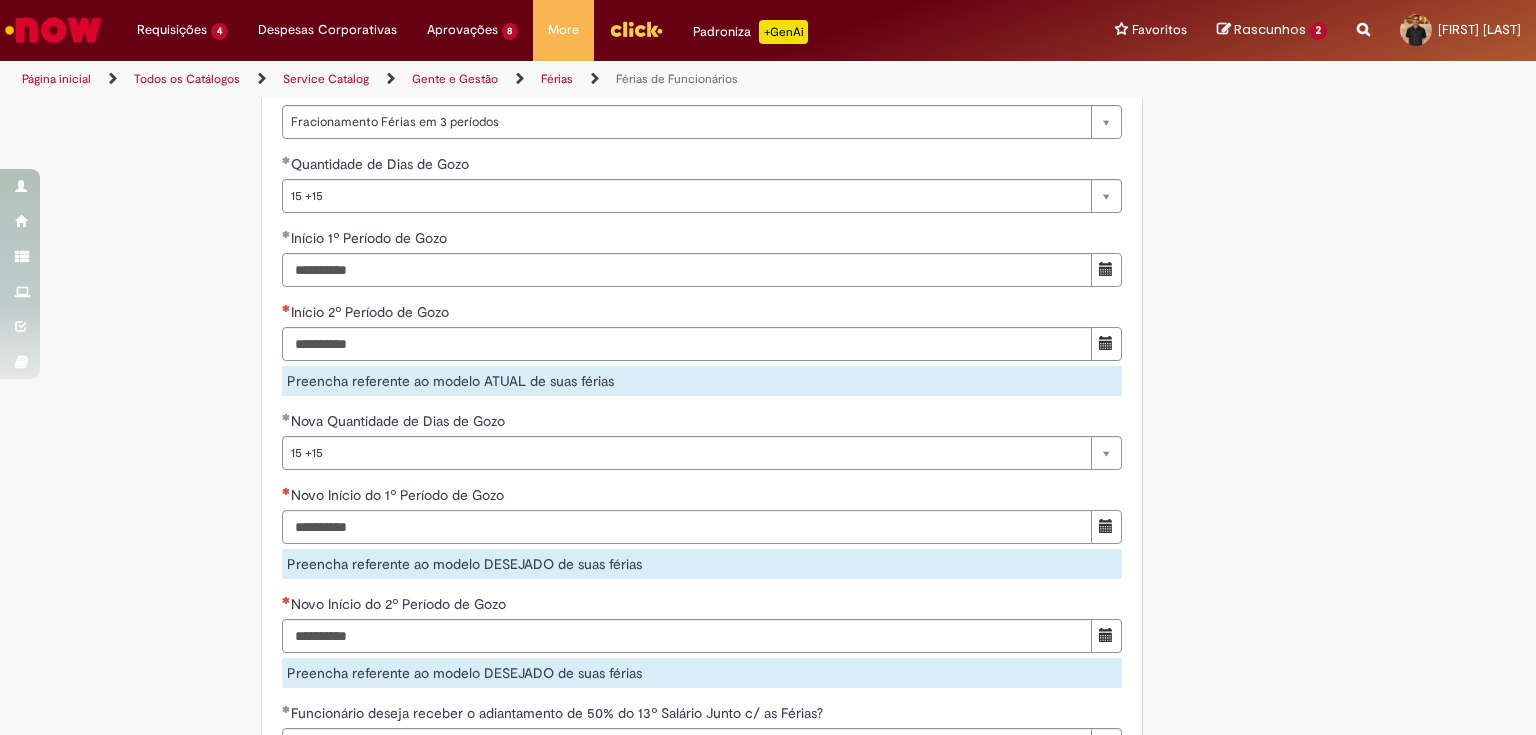click on "Adicionar a Favoritos
Férias de Funcionários
Oferta destinada para esclarecimento de dúvidas e inclusões/exceções/cancelamentos de férias por exceções.
Utilize esta oferta:
Para ajustar, cancelar ou incluir férias com menos de 35 dias para o início;
Para fracionar suas férias em 03 períodos (se elegível);
Caso Click apresente alguma instabilidade no serviço de Férias que, mesmo após você abrir um  incidente  (e tiver evidência do número), não for corrigido por completo ou  em tempo de ajustar no próprio sistema;
> Para incluir, alterar ou cancelar Férias dentro do prazo de 35 dias de antecedência, é só acessar  Portal Click  > Você > Férias; > Para acessar a Diretriz de Férias, basta  clicar aqui
> Ficou com dúvidas sobre Férias via Termo? É só acessar a   FAQ – Fluxo de alteração de férias por exceção no Click Dúvidas Trabalhistas ." at bounding box center [768, 148] 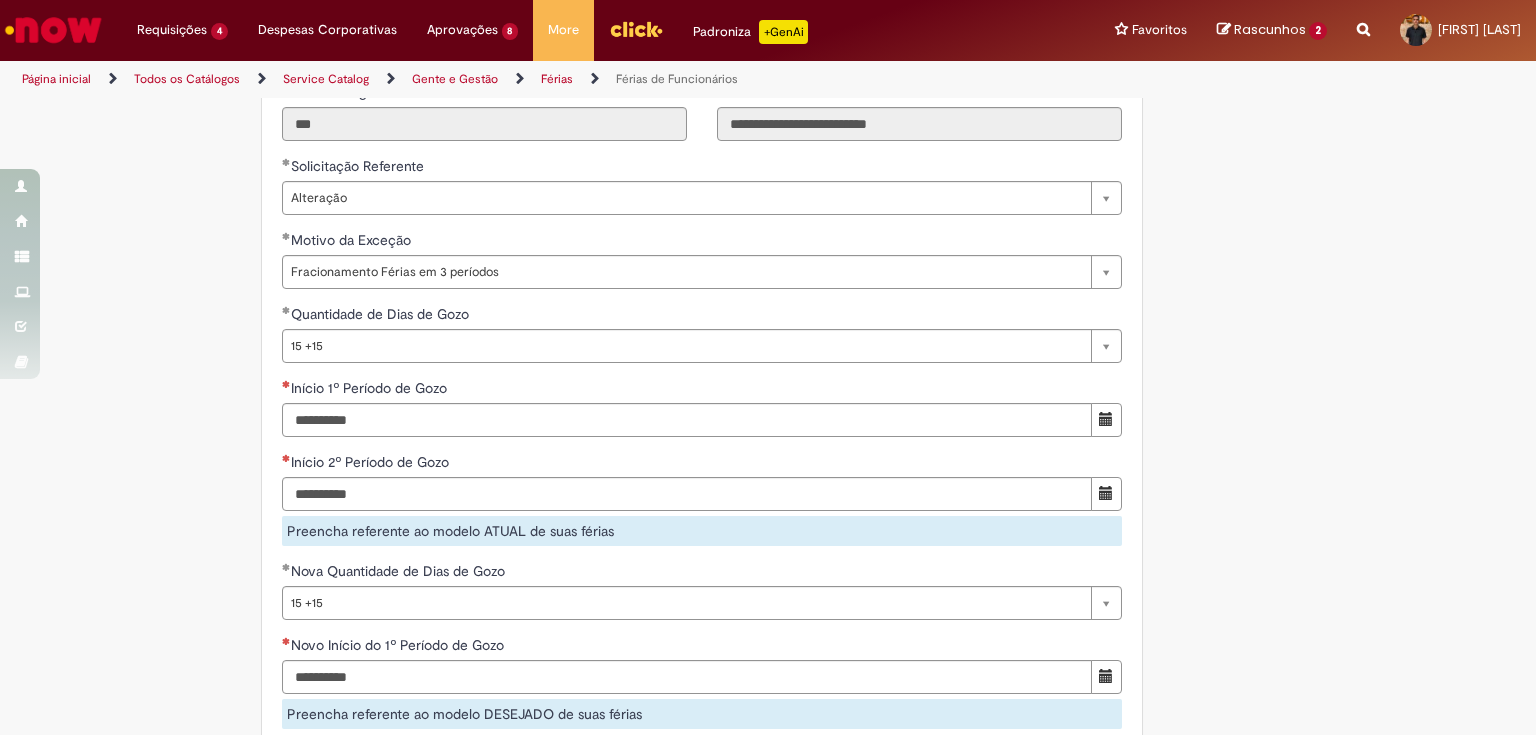scroll, scrollTop: 1374, scrollLeft: 0, axis: vertical 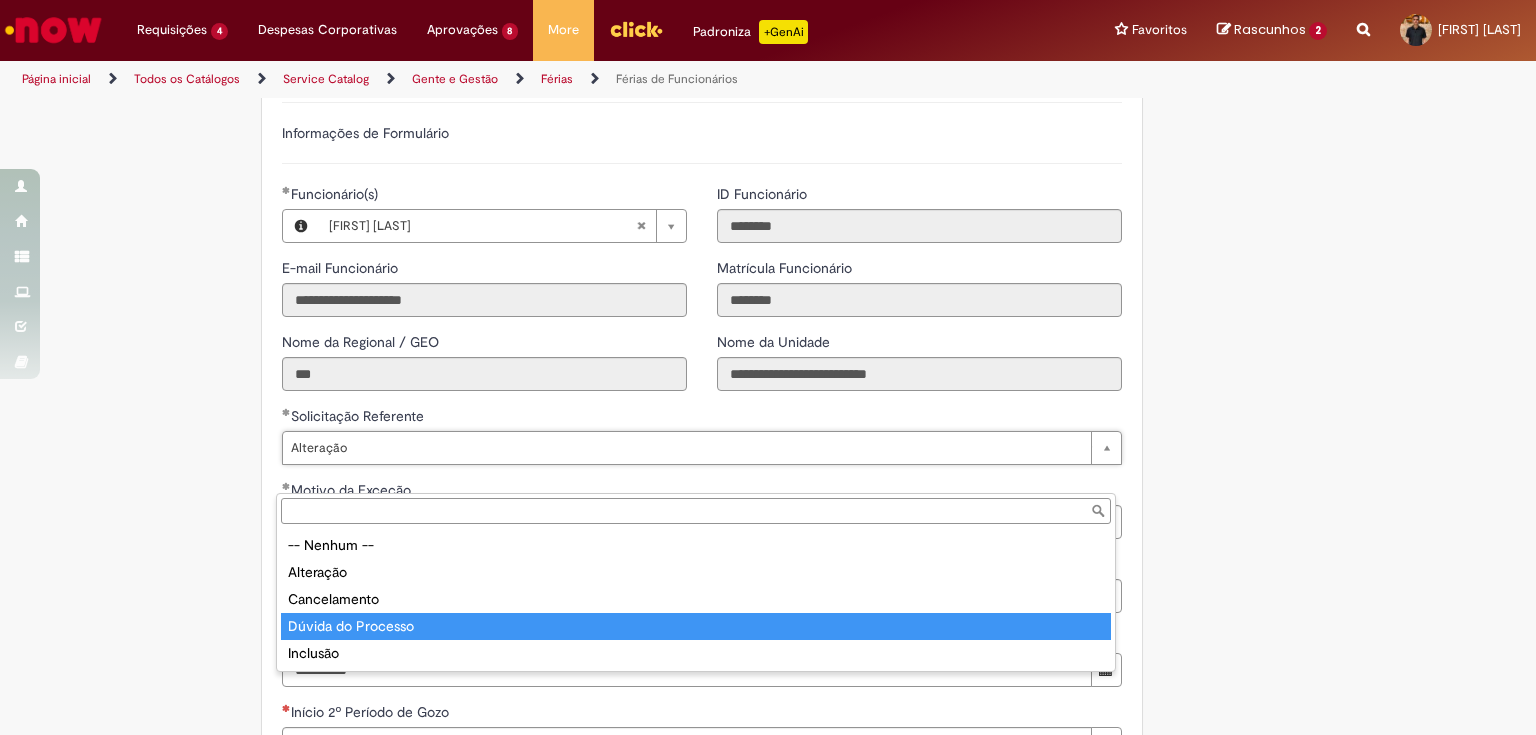 type on "**********" 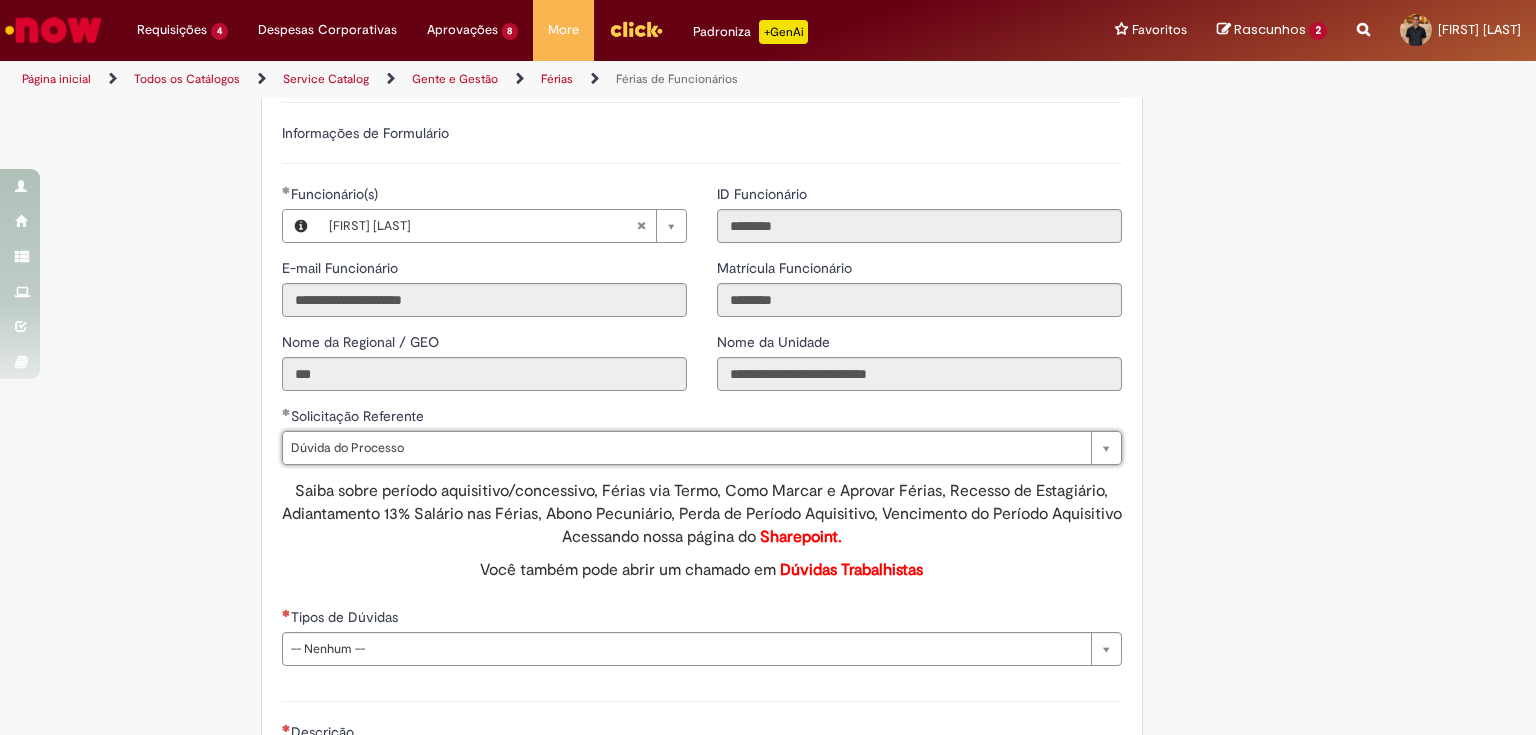 click on "Adicionar a Favoritos
Férias de Funcionários
Oferta destinada para esclarecimento de dúvidas e inclusões/exceções/cancelamentos de férias por exceções.
Utilize esta oferta:
Para ajustar, cancelar ou incluir férias com menos de 35 dias para o início;
Para fracionar suas férias em 03 períodos (se elegível);
Caso Click apresente alguma instabilidade no serviço de Férias que, mesmo após você abrir um  incidente  (e tiver evidência do número), não for corrigido por completo ou  em tempo de ajustar no próprio sistema;
> Para incluir, alterar ou cancelar Férias dentro do prazo de 35 dias de antecedência, é só acessar  Portal Click  > Você > Férias; > Para acessar a Diretriz de Férias, basta  clicar aqui
> Ficou com dúvidas sobre Férias via Termo? É só acessar a   FAQ – Fluxo de alteração de férias por exceção no Click  ou abrir chamado na oferta  ." at bounding box center [670, -38] 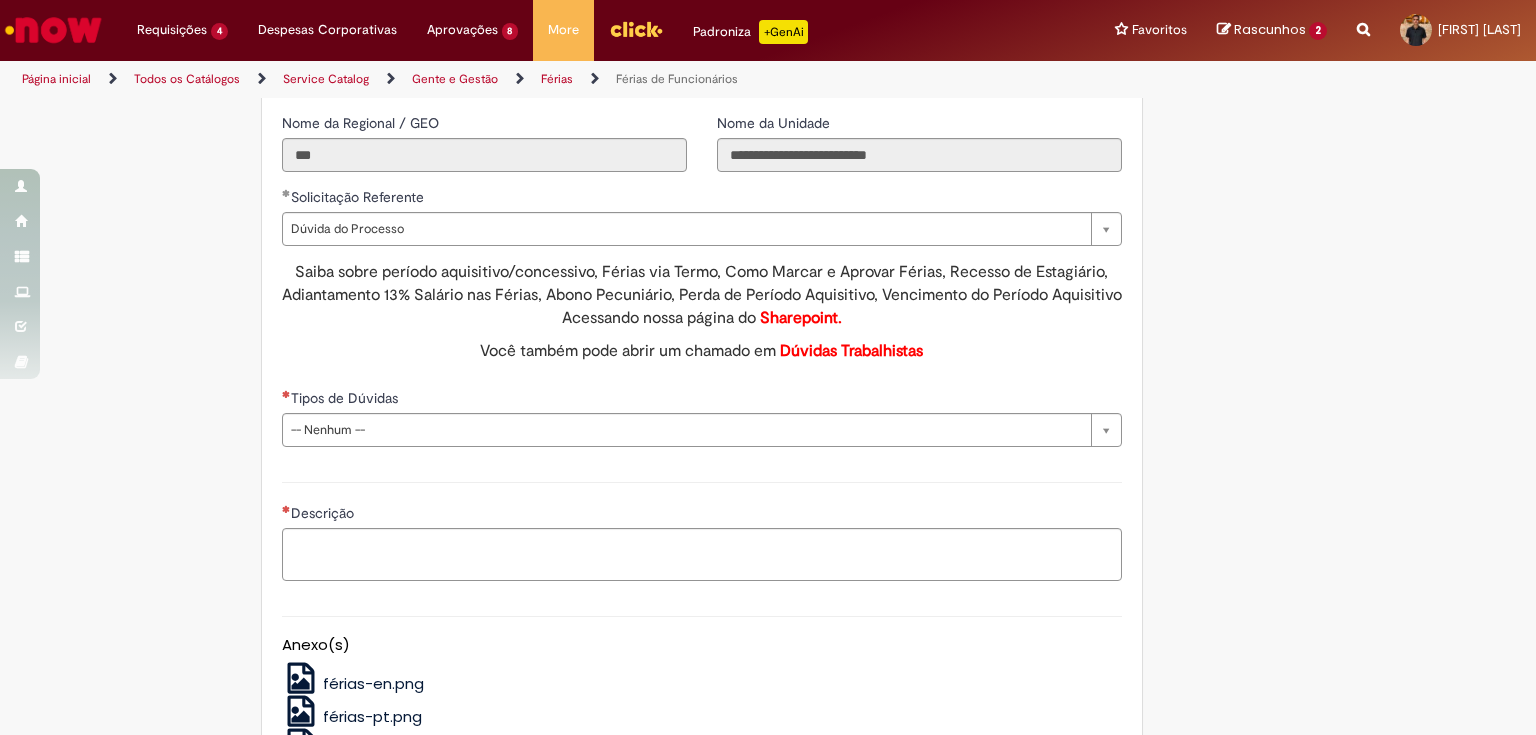 scroll, scrollTop: 1614, scrollLeft: 0, axis: vertical 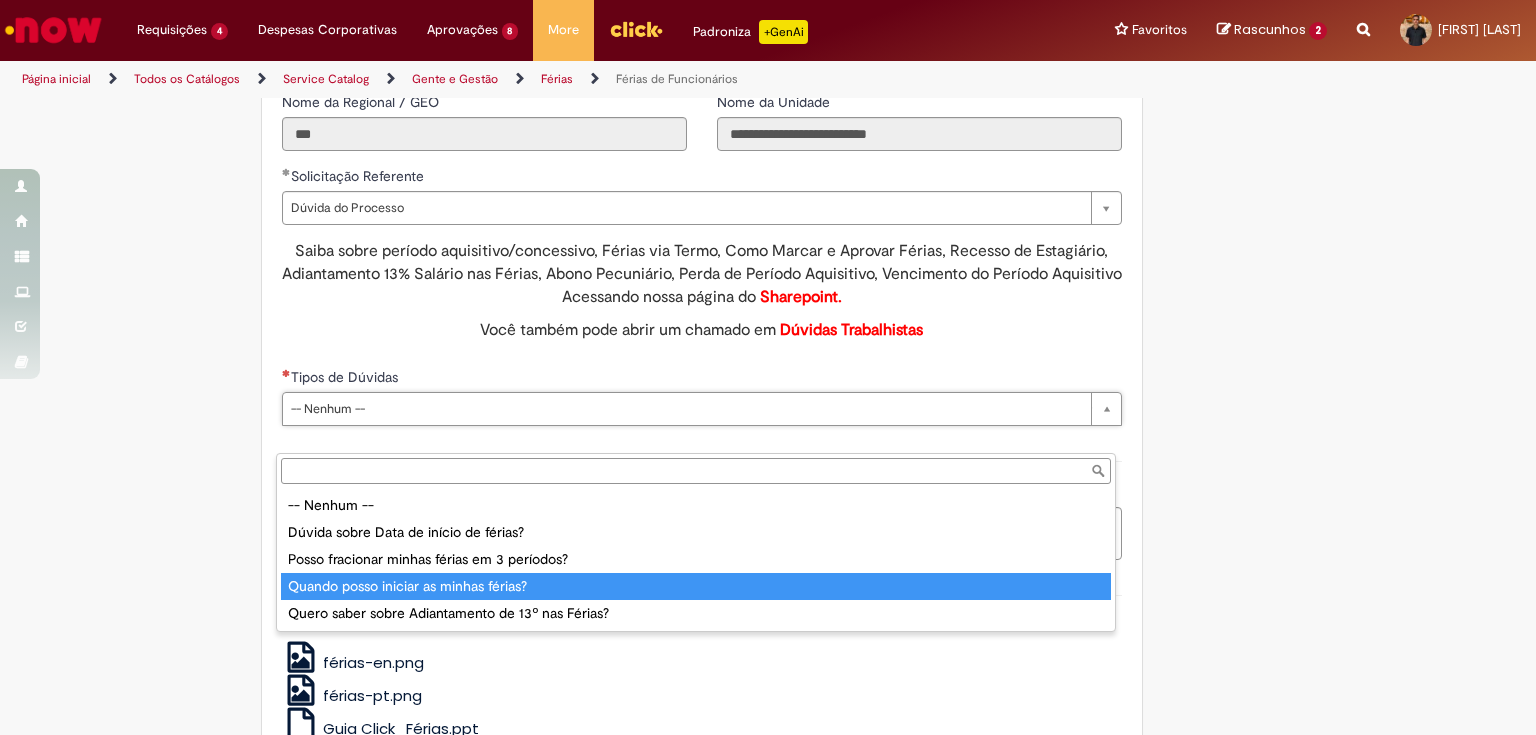type on "**********" 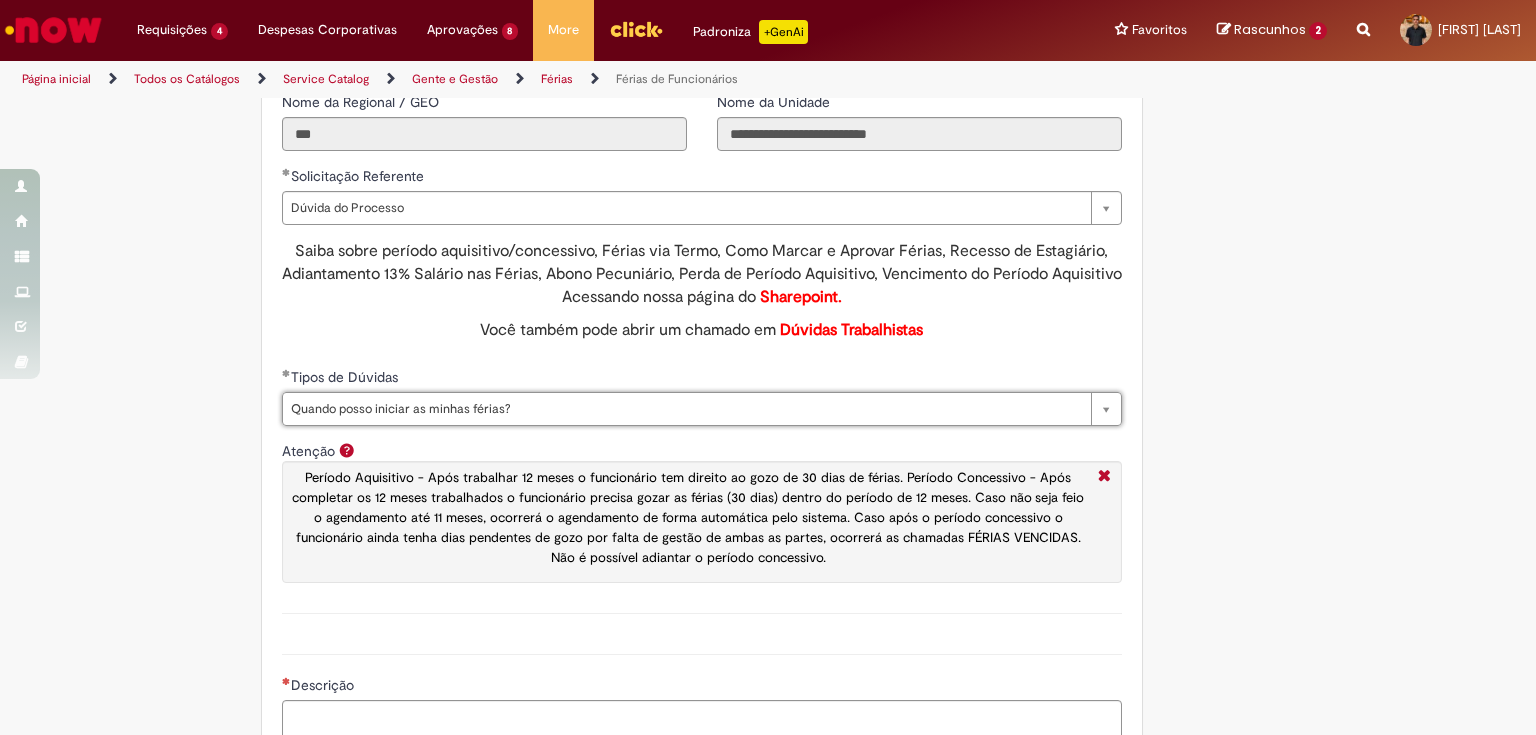 scroll, scrollTop: 1854, scrollLeft: 0, axis: vertical 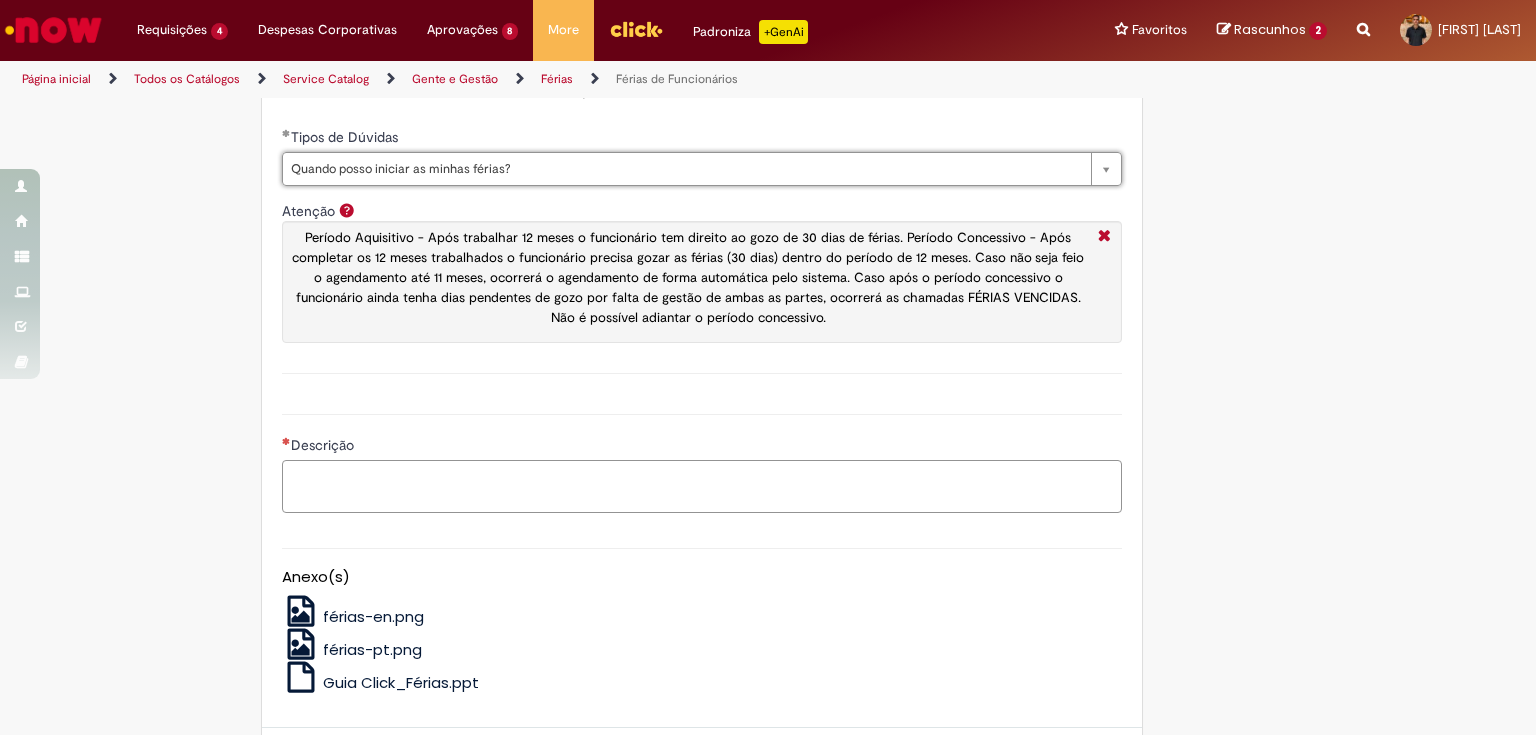 click on "Descrição" at bounding box center [702, 486] 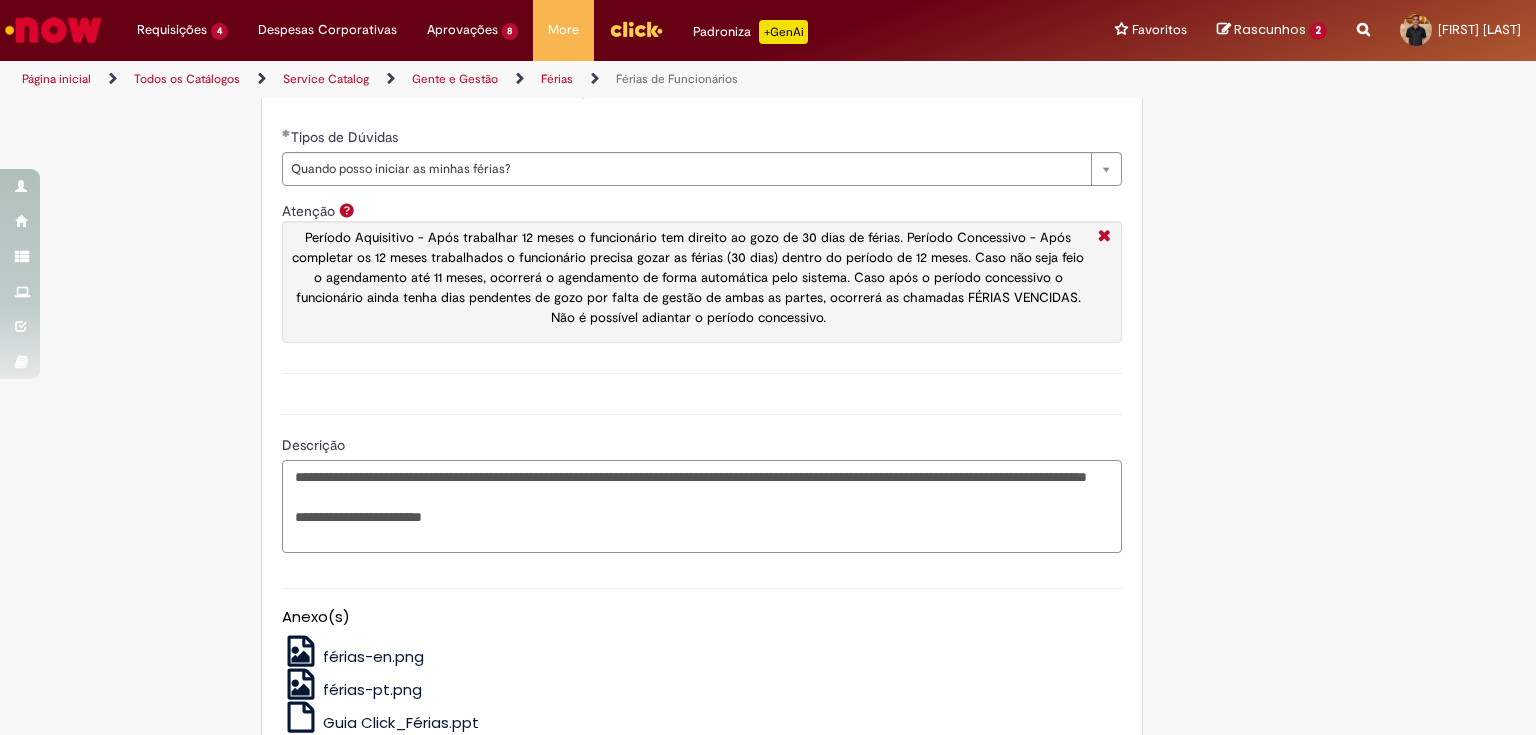 click on "**********" at bounding box center [702, 506] 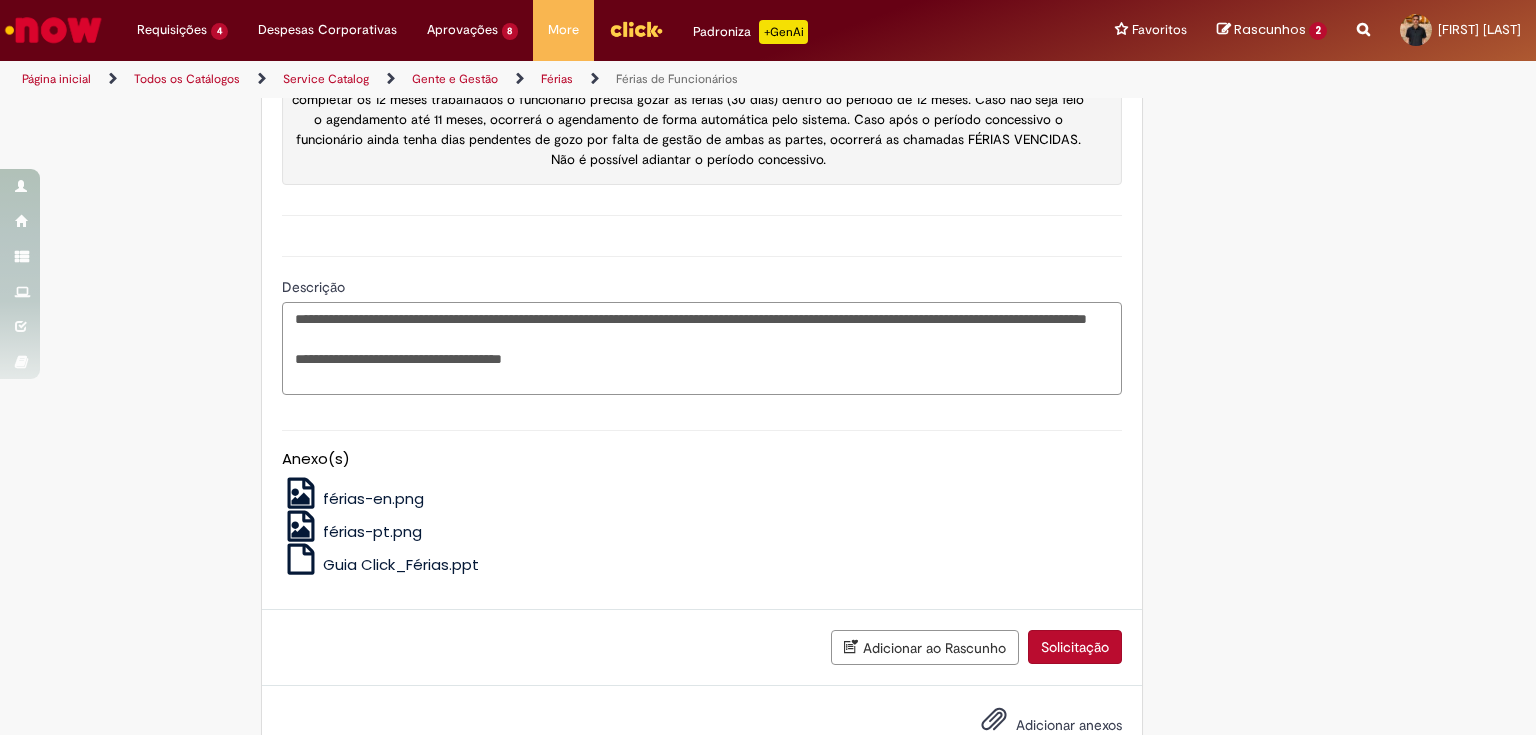 scroll, scrollTop: 2100, scrollLeft: 0, axis: vertical 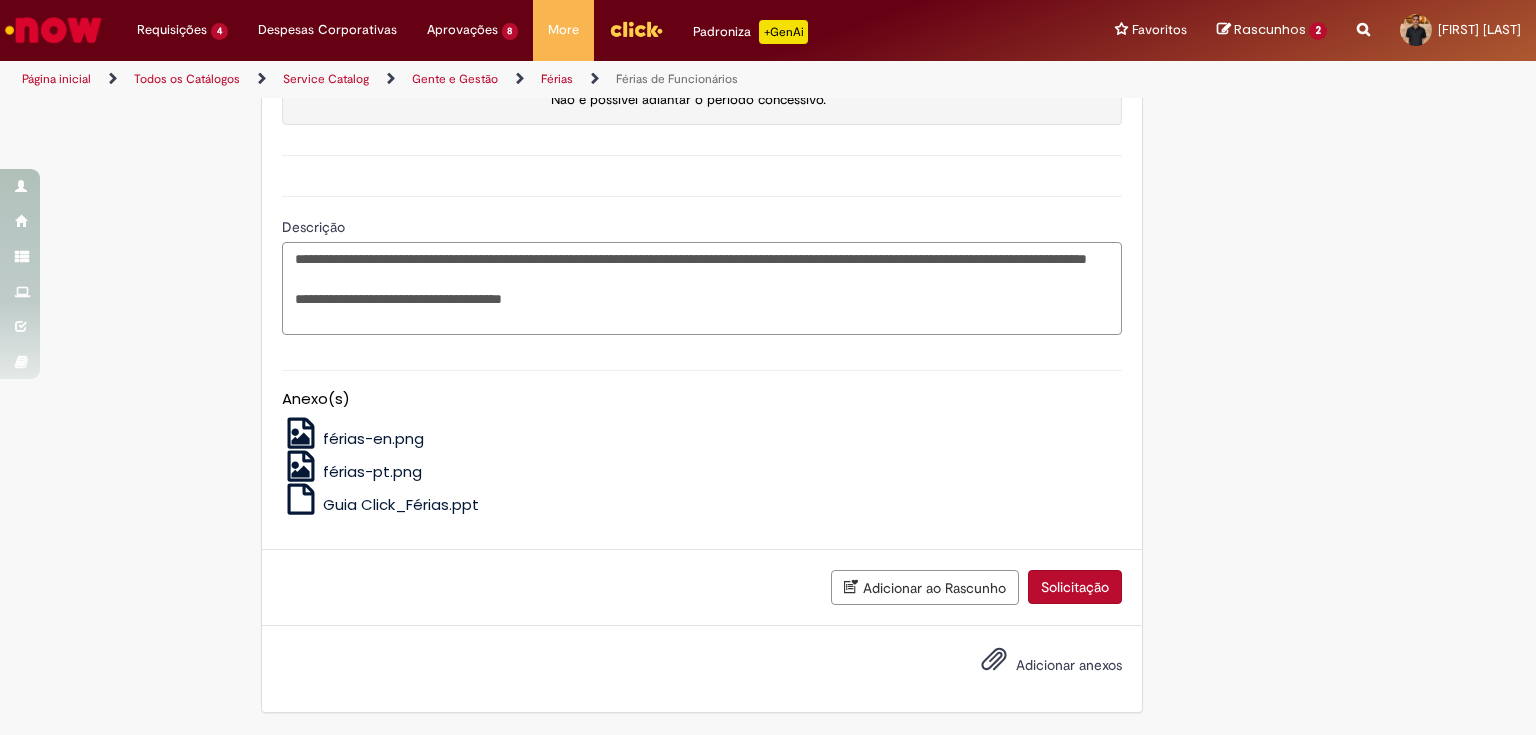 type on "**********" 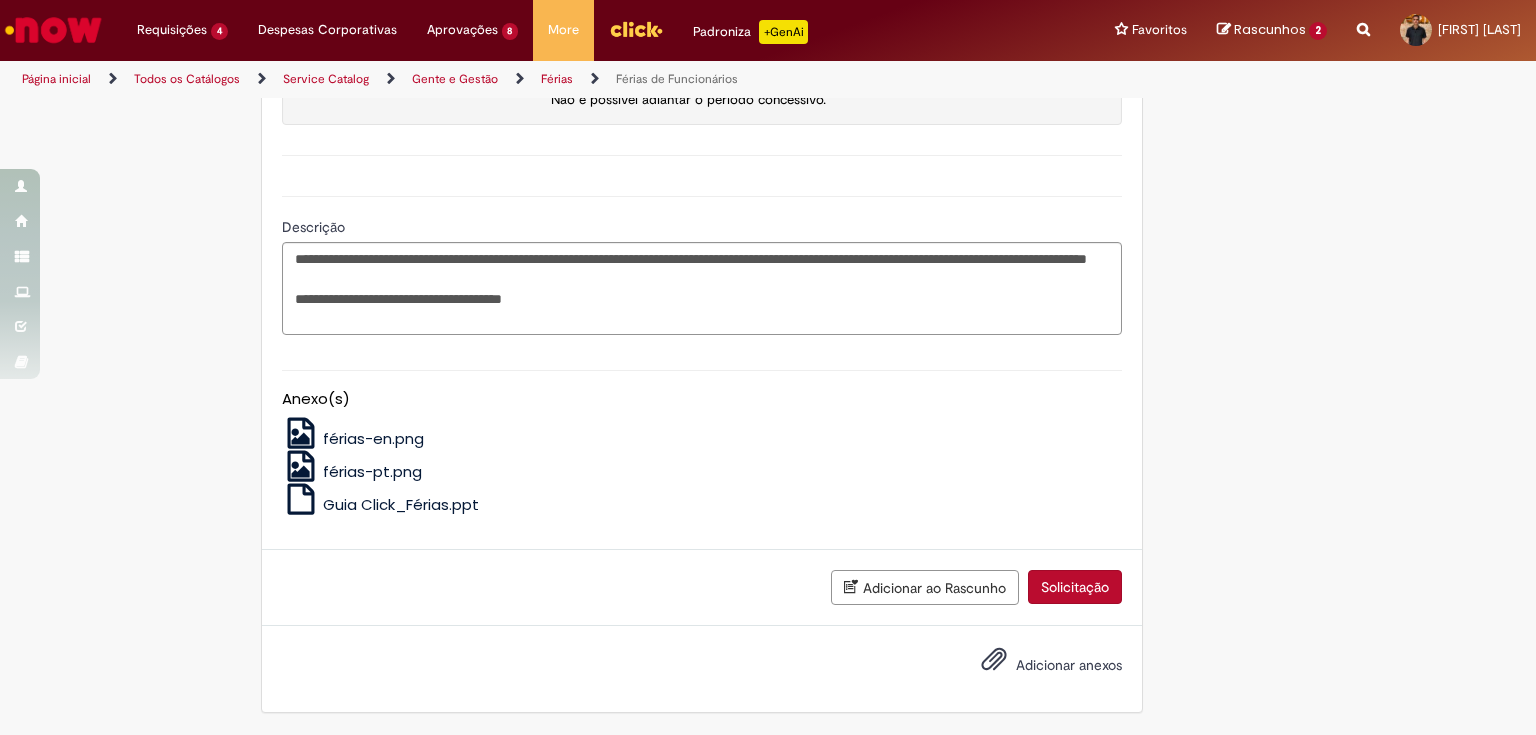 click on "Solicitação" at bounding box center [1075, 587] 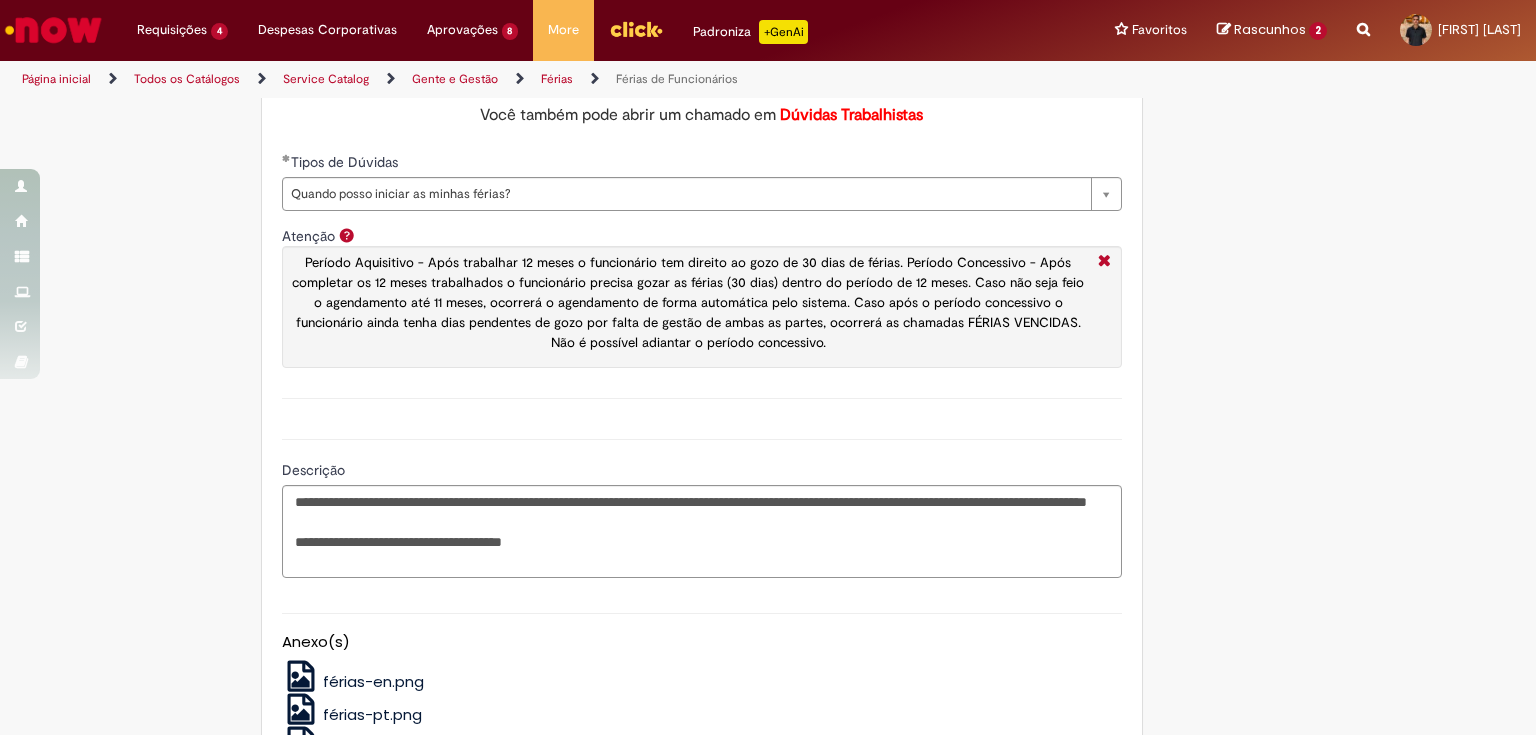 scroll, scrollTop: 1814, scrollLeft: 0, axis: vertical 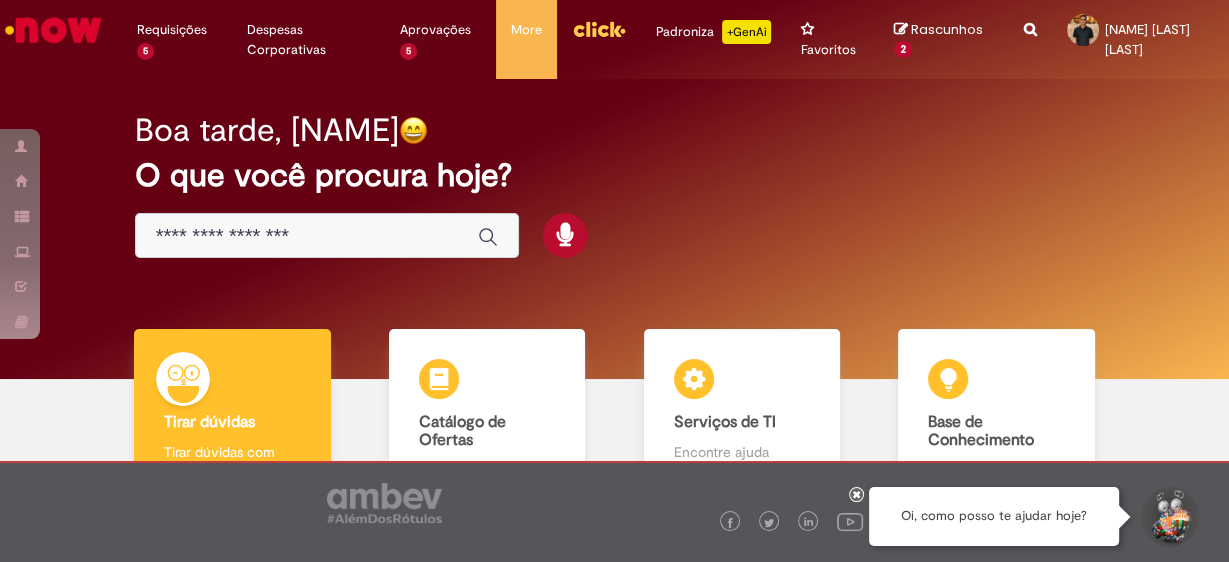 click at bounding box center (307, 236) 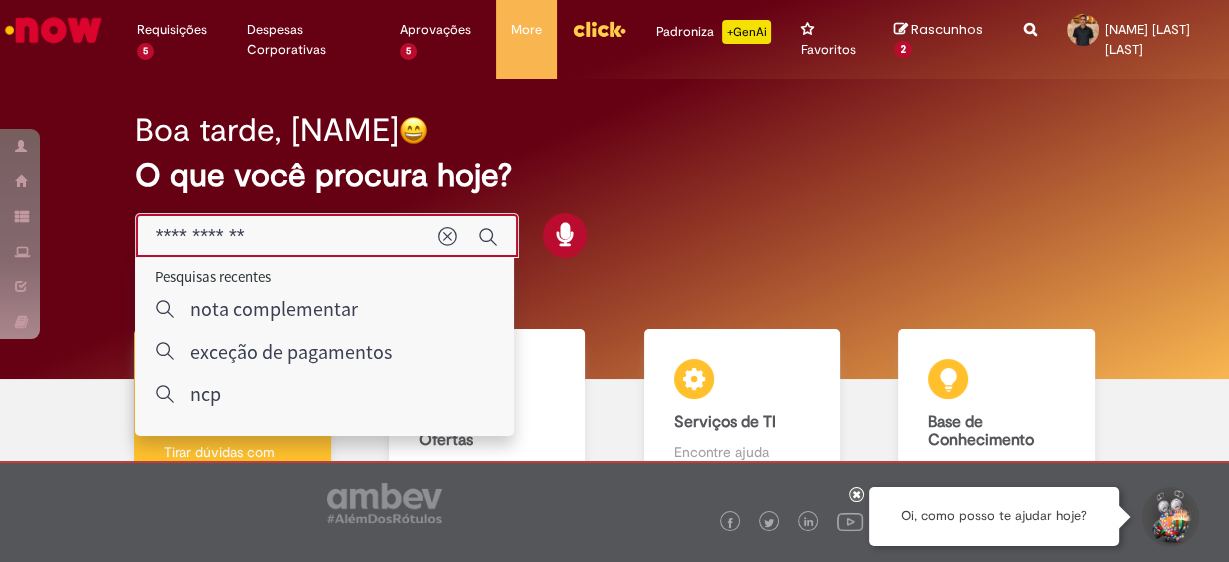 type on "**********" 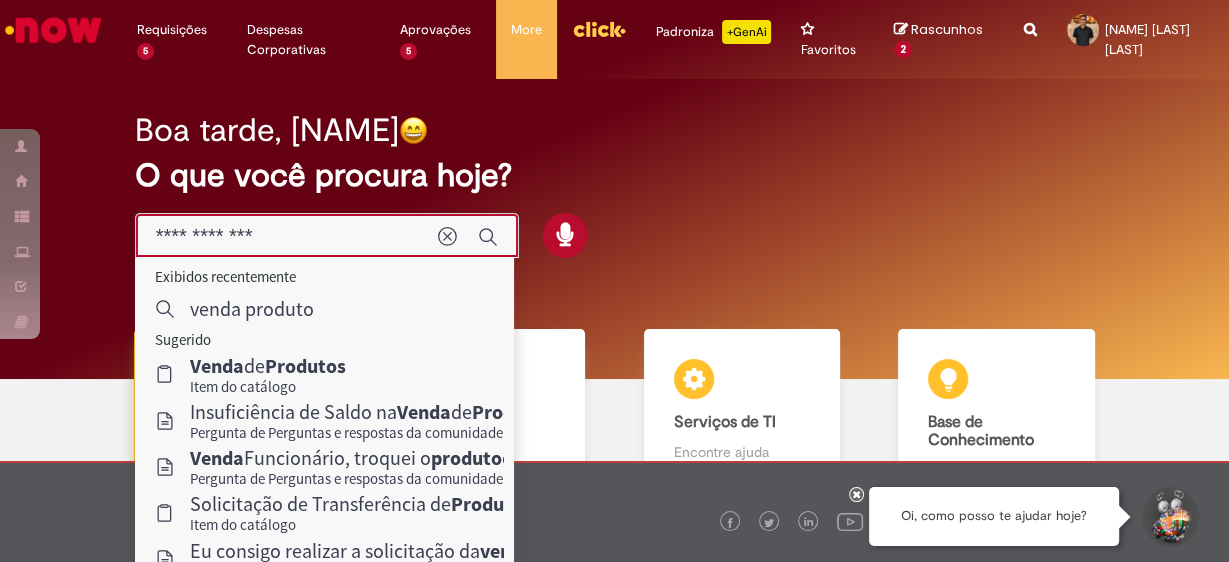 drag, startPoint x: 296, startPoint y: 358, endPoint x: 277, endPoint y: 365, distance: 20.248457 